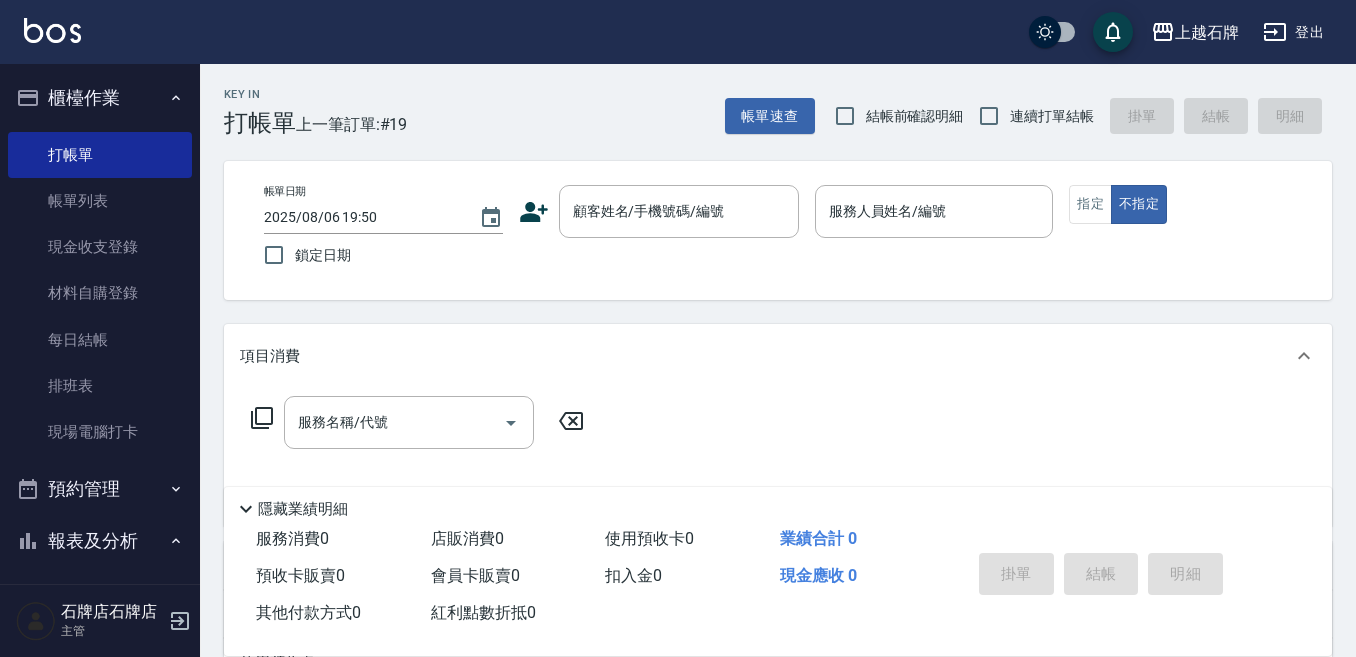 scroll, scrollTop: 0, scrollLeft: 0, axis: both 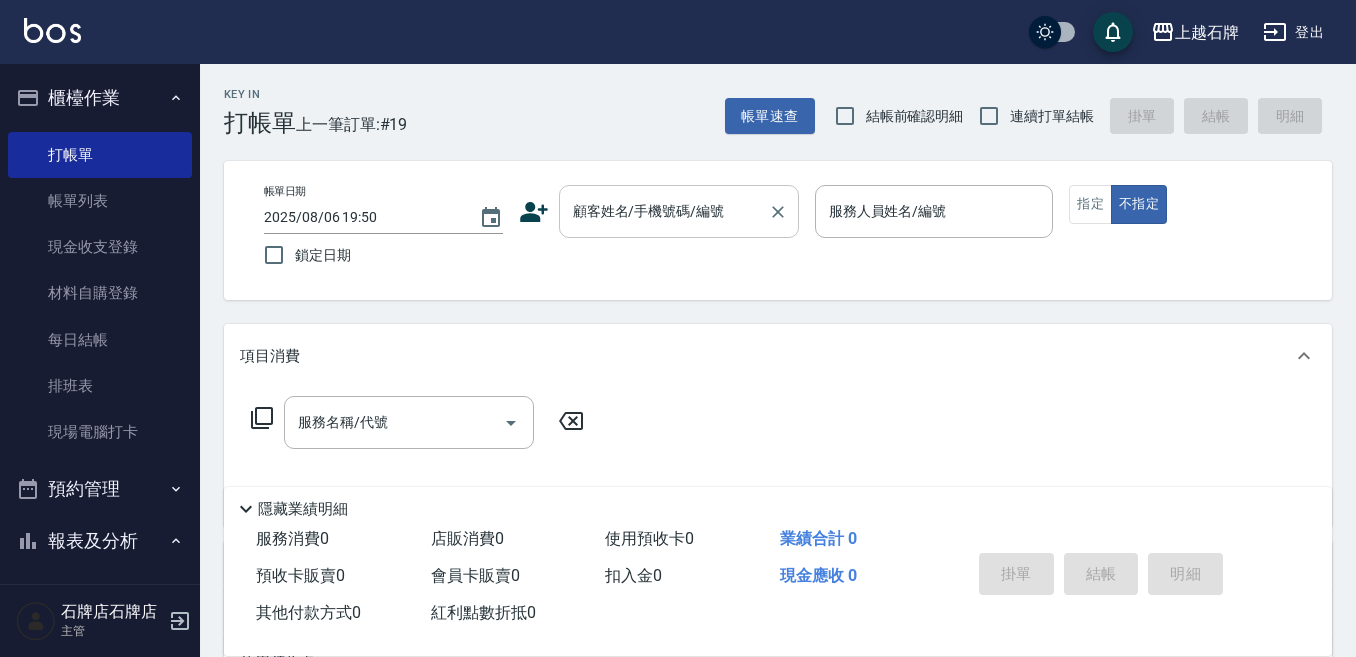click on "顧客姓名/手機號碼/編號 顧客姓名/手機號碼/編號" at bounding box center (679, 211) 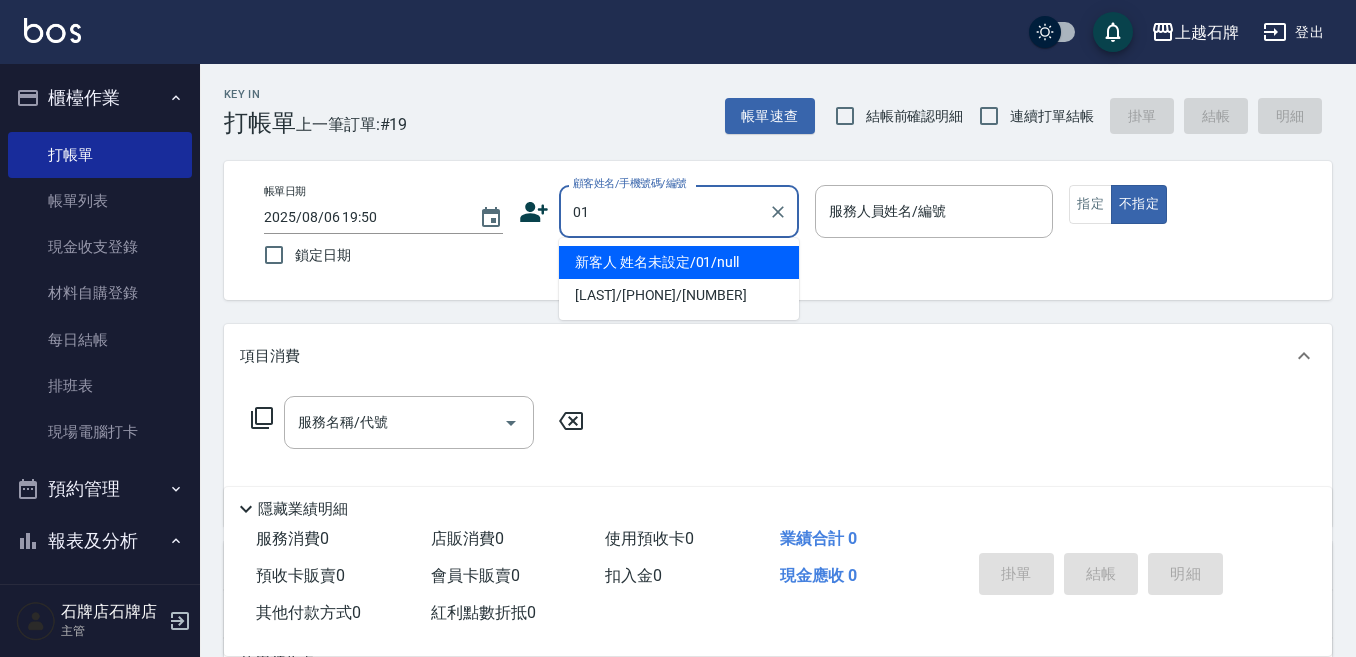 type on "01" 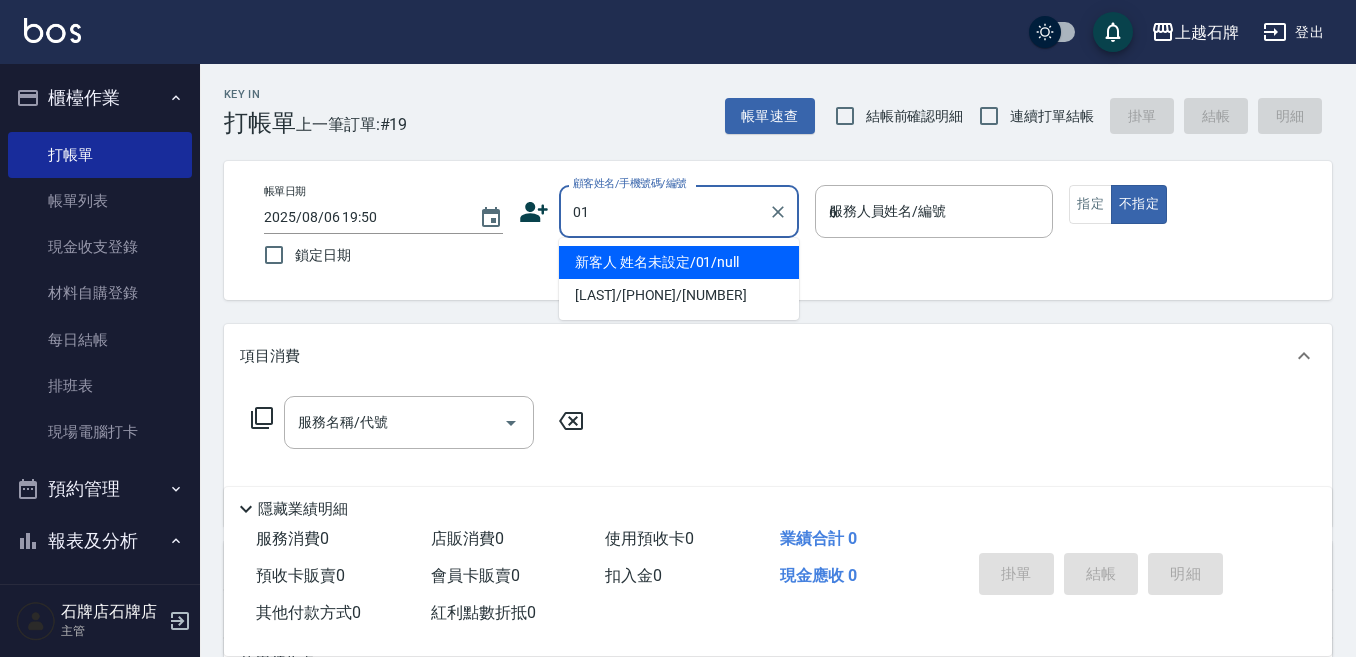 type on "新客人 姓名未設定/01/null" 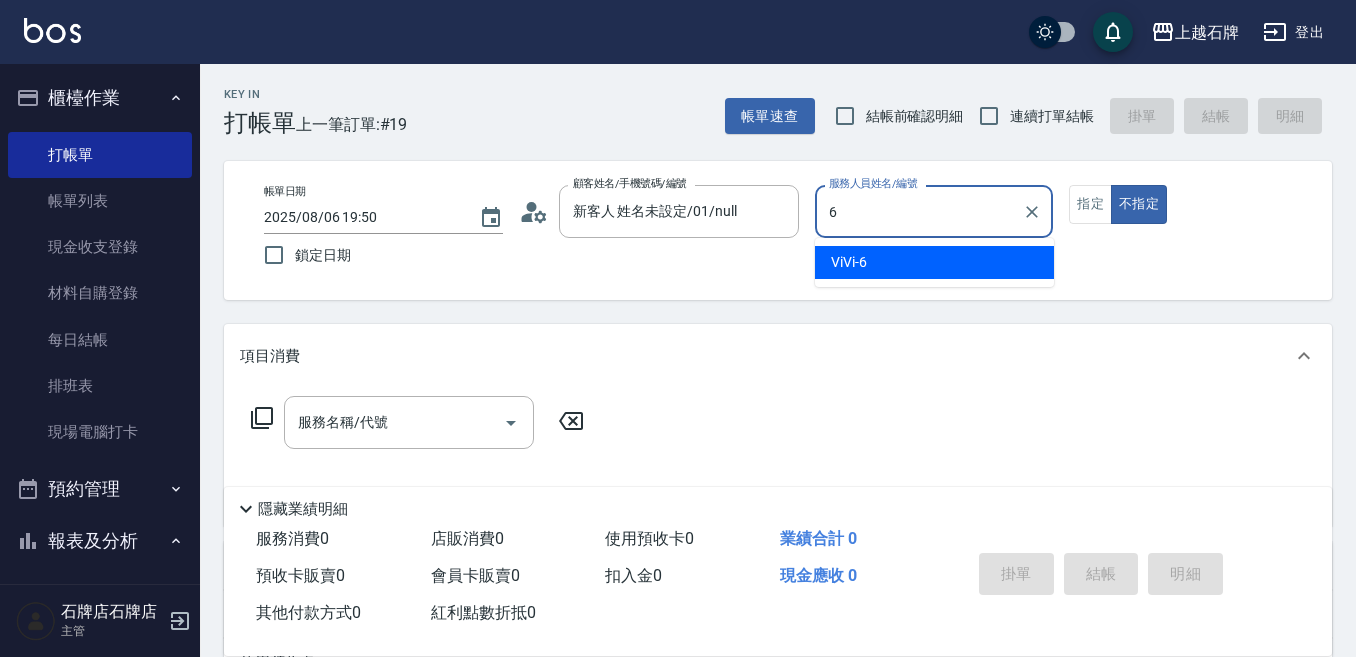 type on "6" 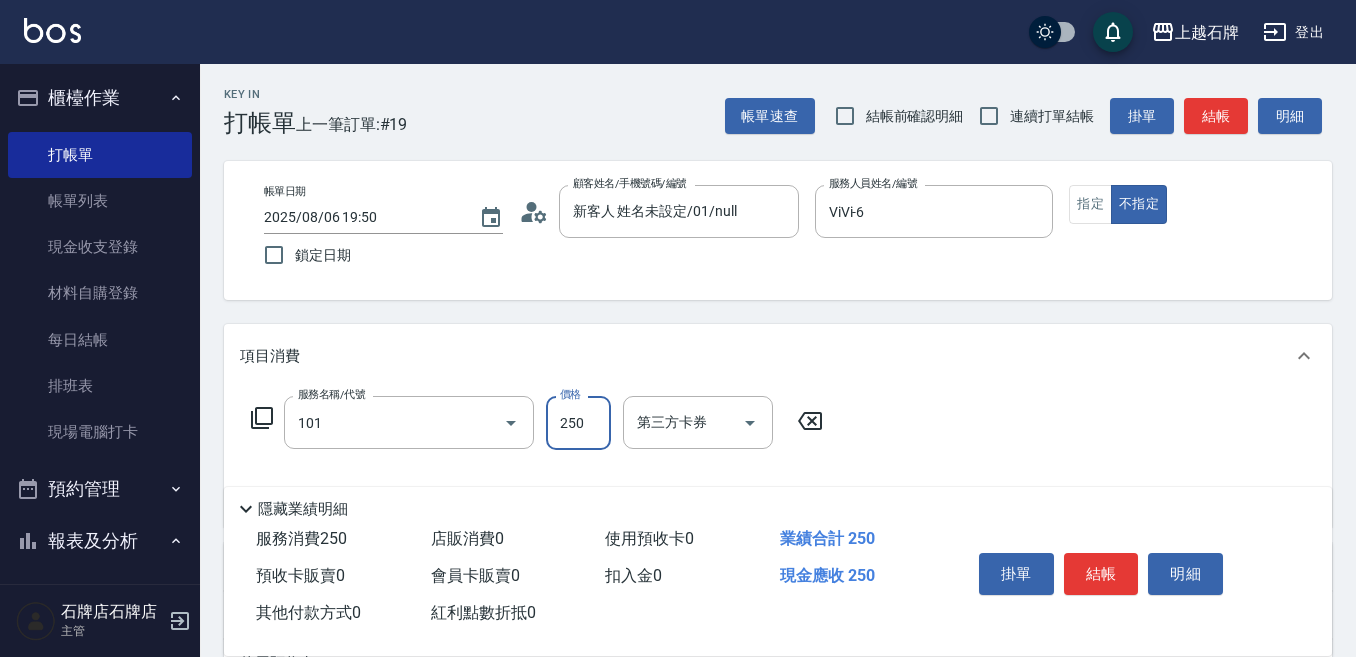 type on "洗髮(101)" 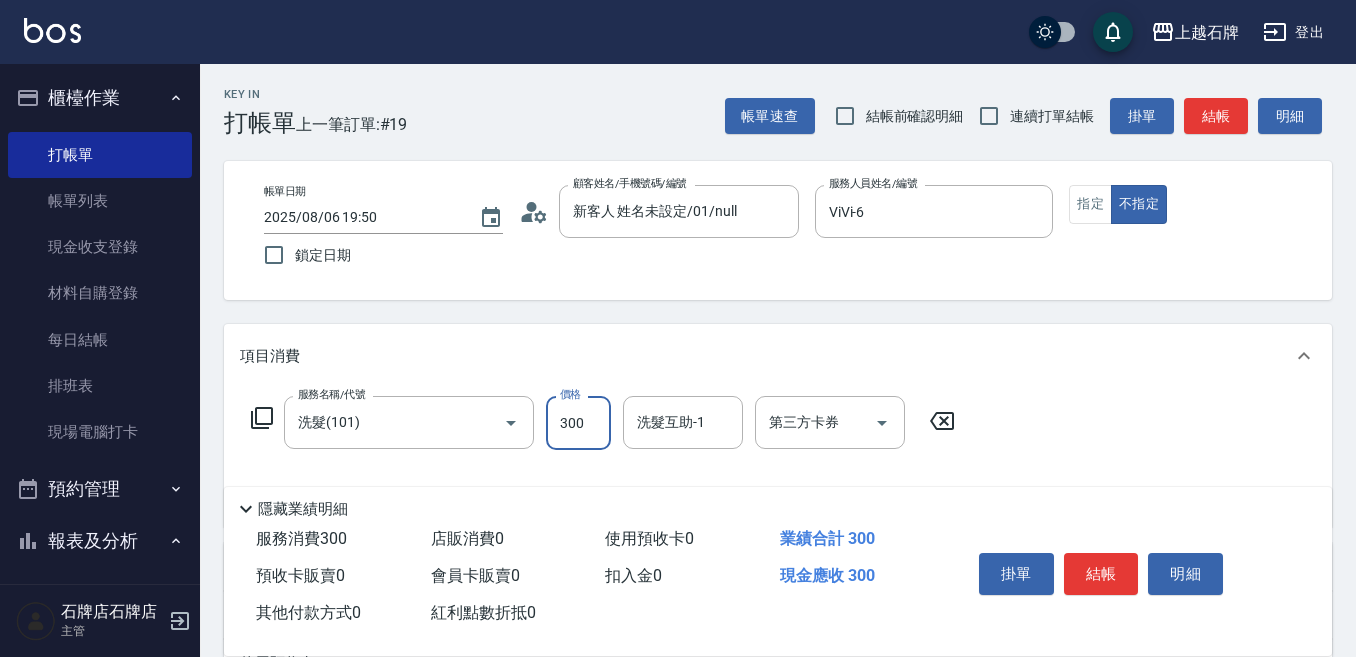 type on "300" 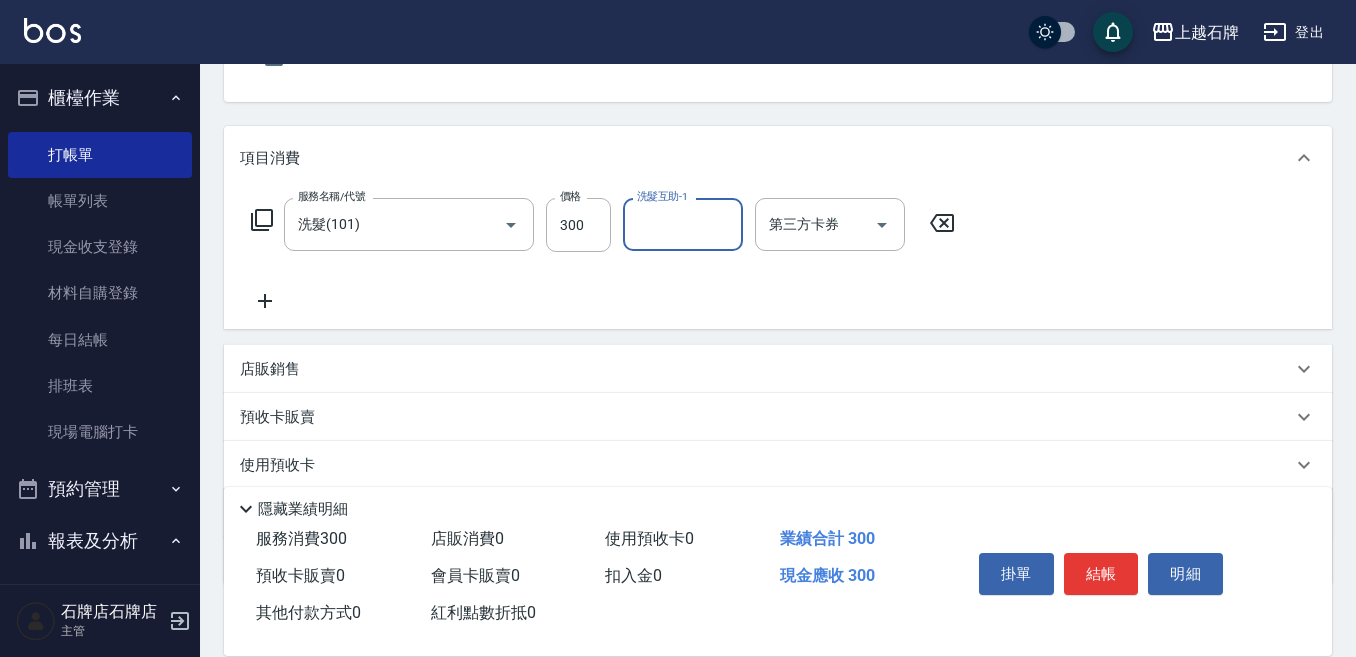 scroll, scrollTop: 200, scrollLeft: 0, axis: vertical 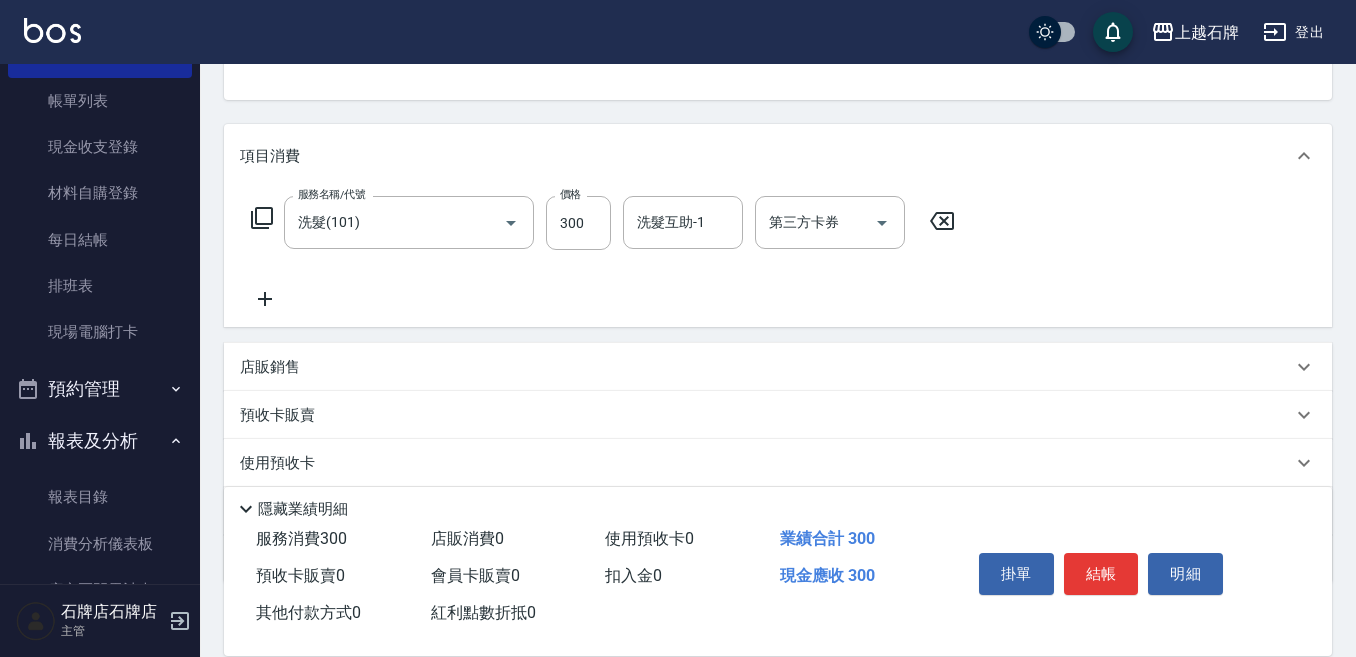 click on "店販銷售" at bounding box center (270, 367) 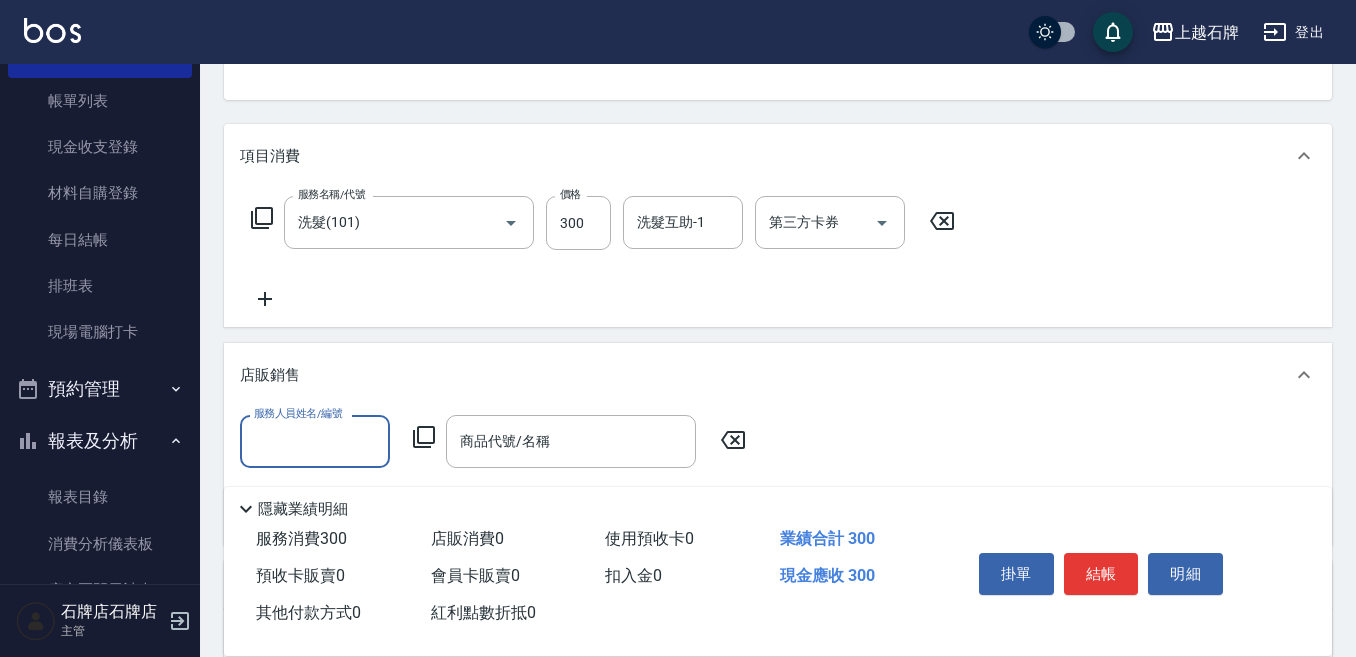 scroll, scrollTop: 0, scrollLeft: 0, axis: both 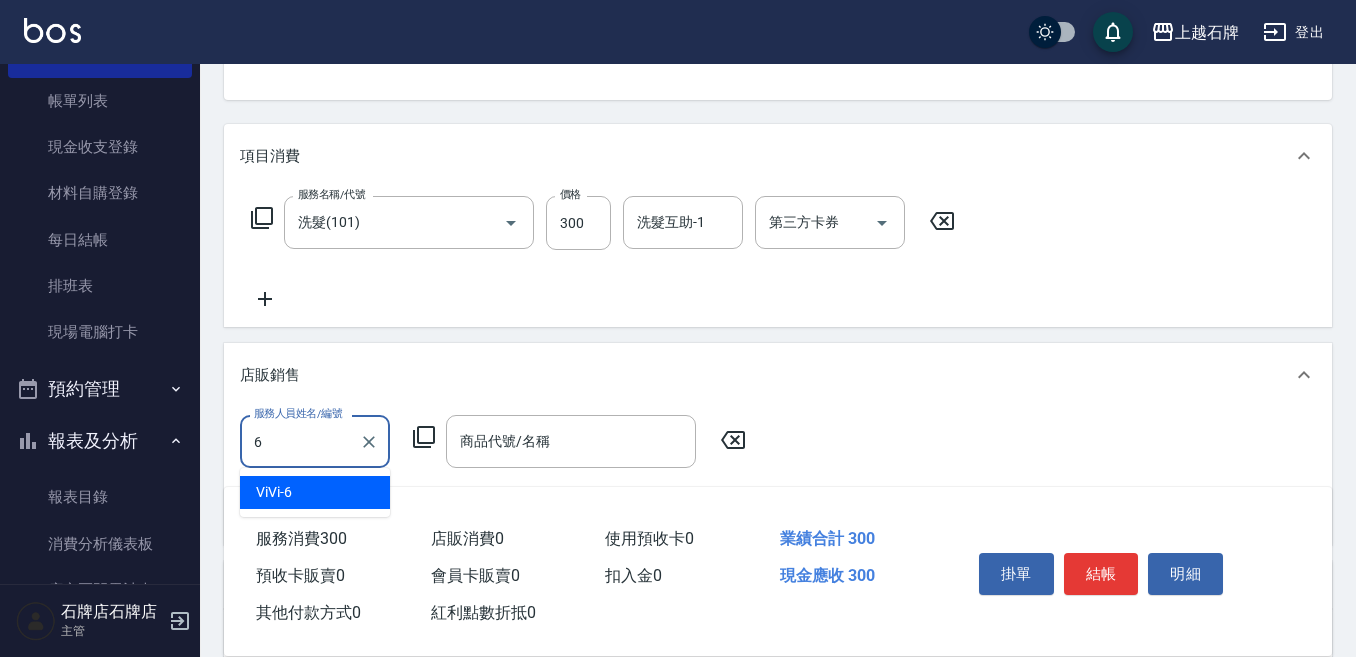type on "ViVi-6" 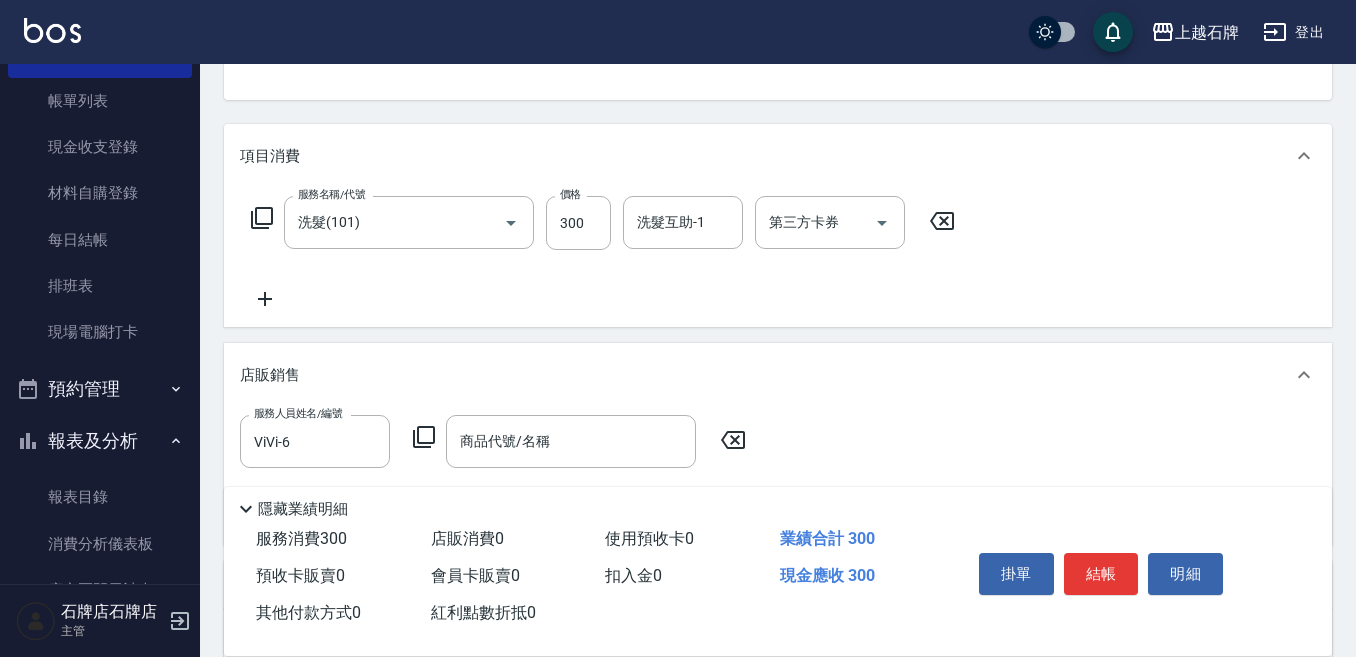click 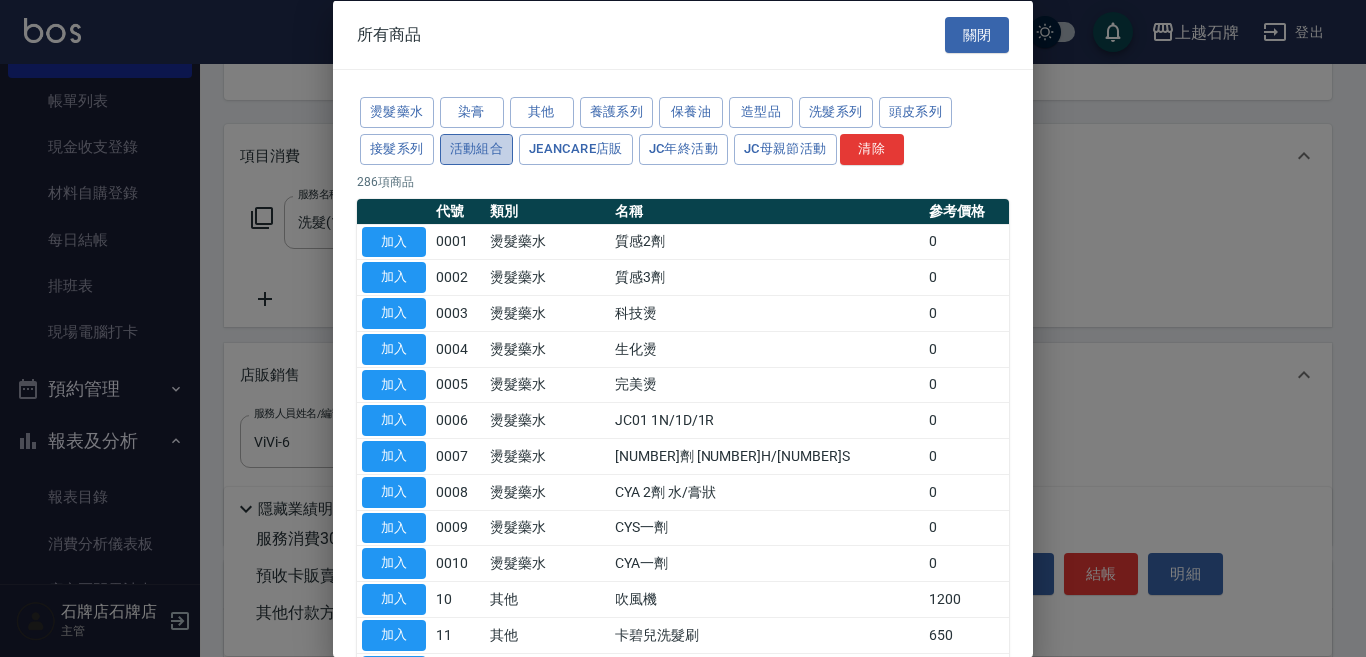 click on "活動組合" at bounding box center (477, 148) 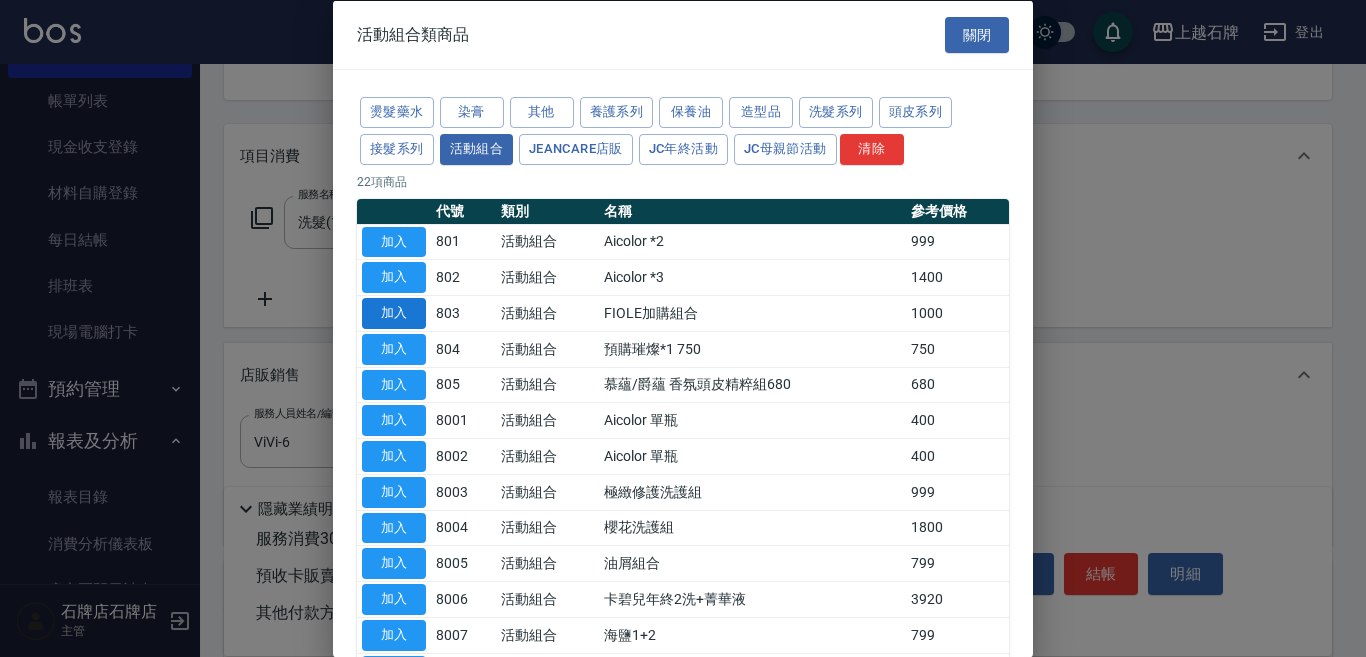 click on "加入" at bounding box center (394, 313) 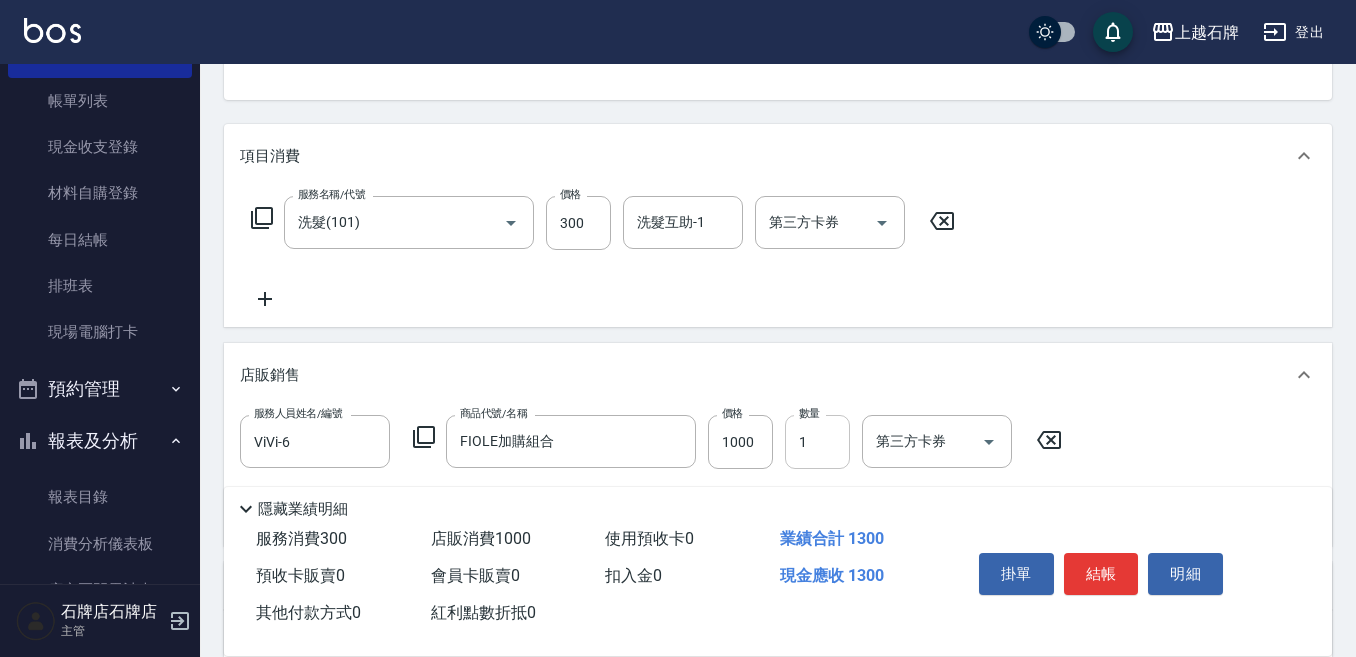 click on "1" at bounding box center [817, 442] 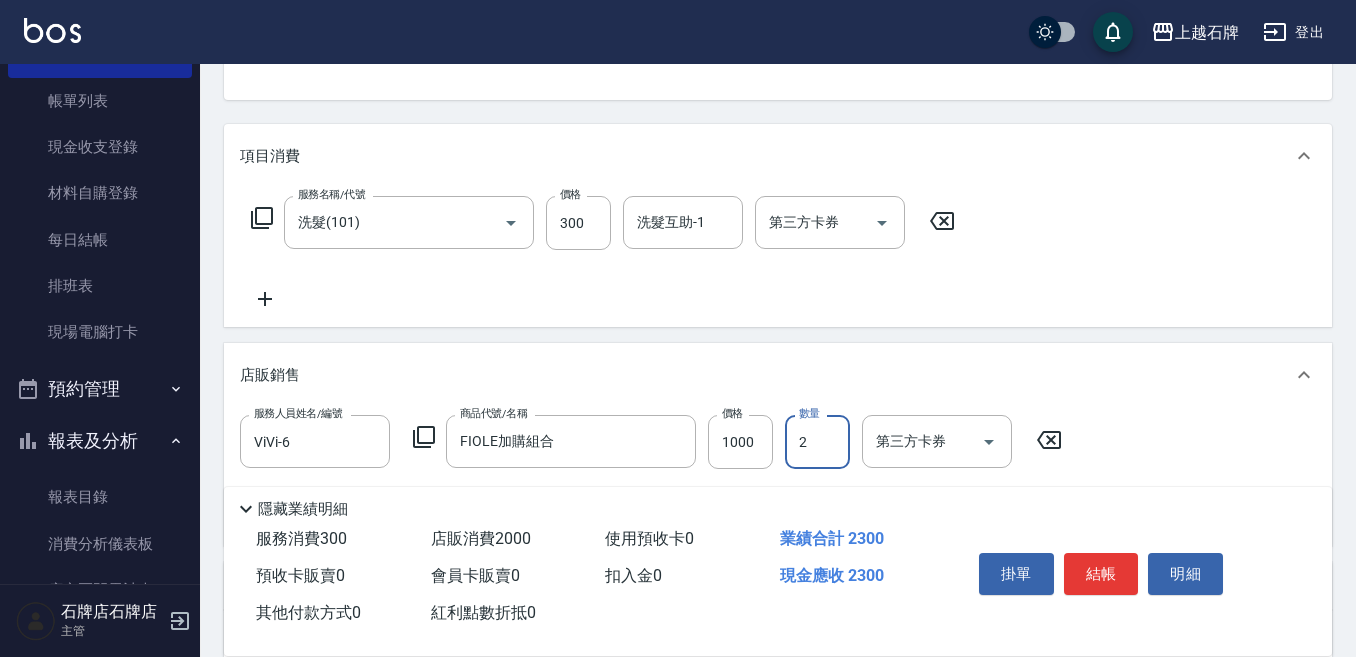 type on "2" 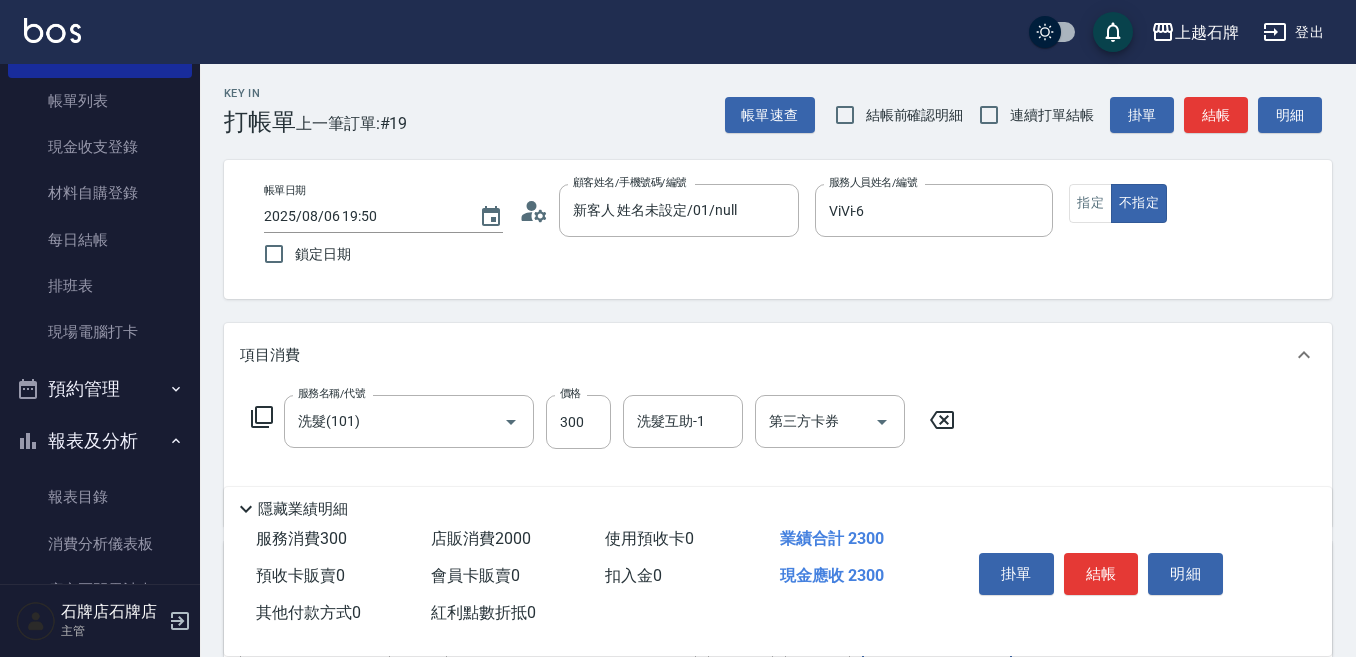 scroll, scrollTop: 0, scrollLeft: 0, axis: both 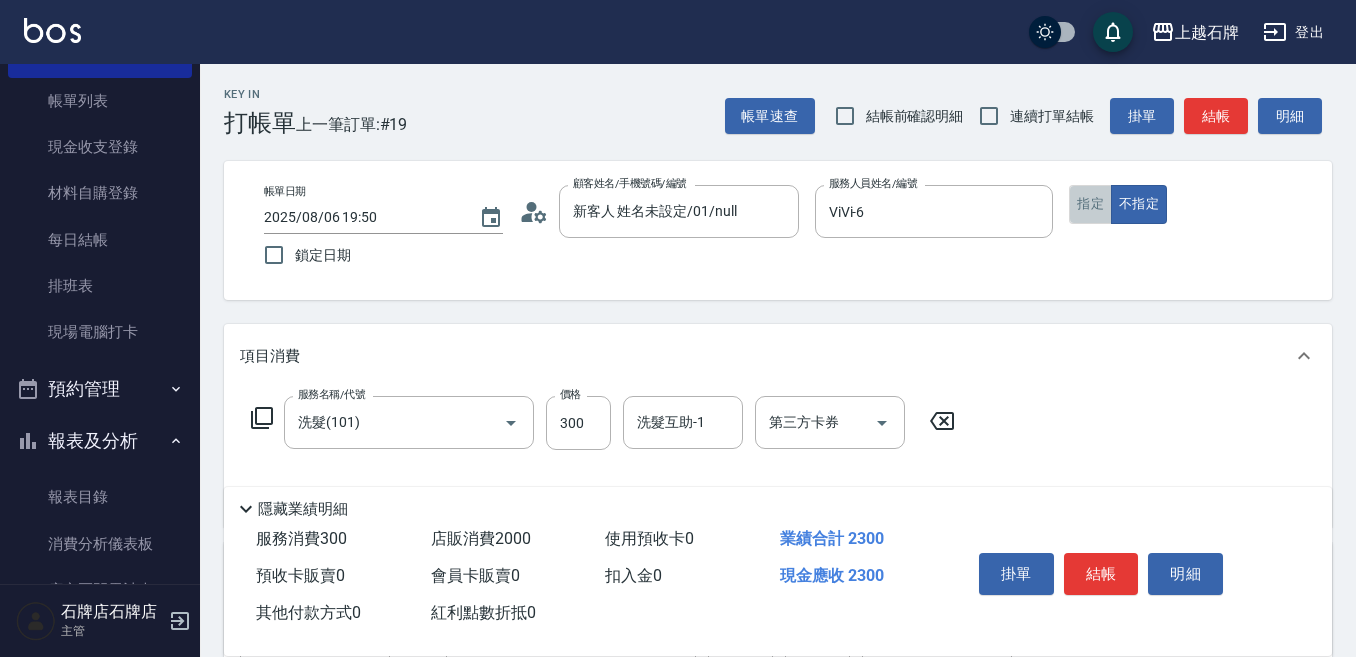 click on "指定" at bounding box center (1090, 204) 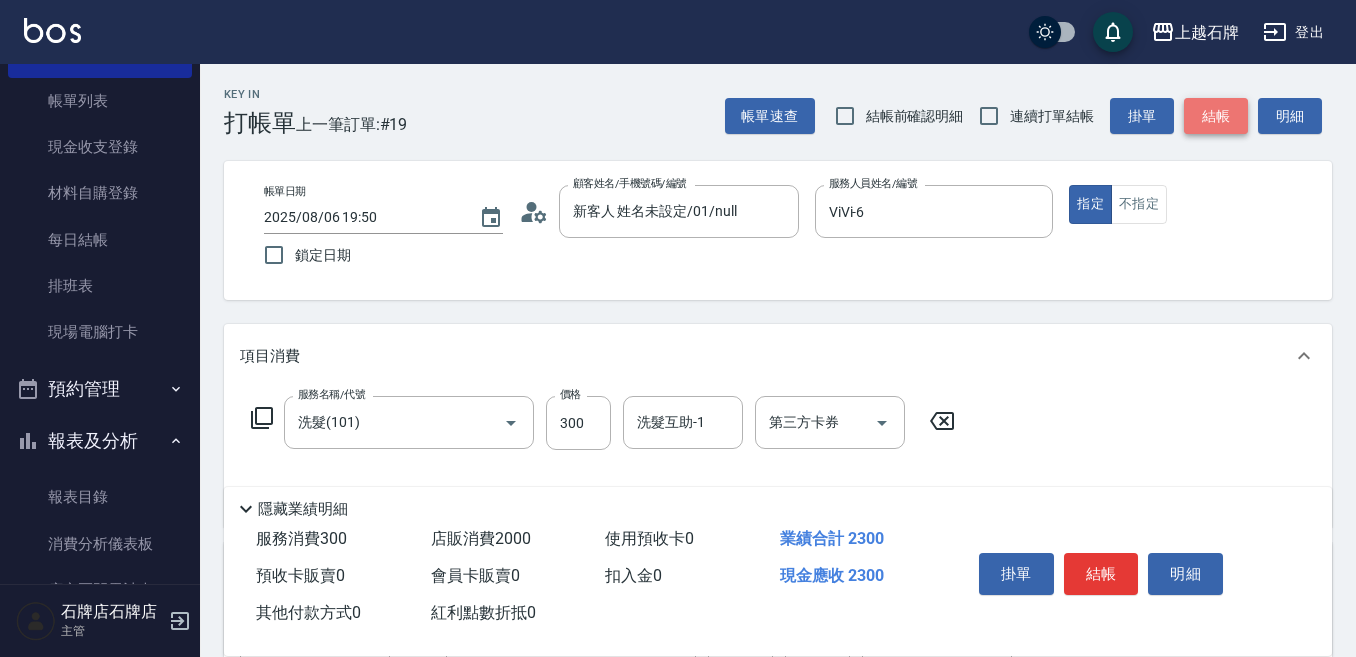 click on "結帳" at bounding box center (1216, 116) 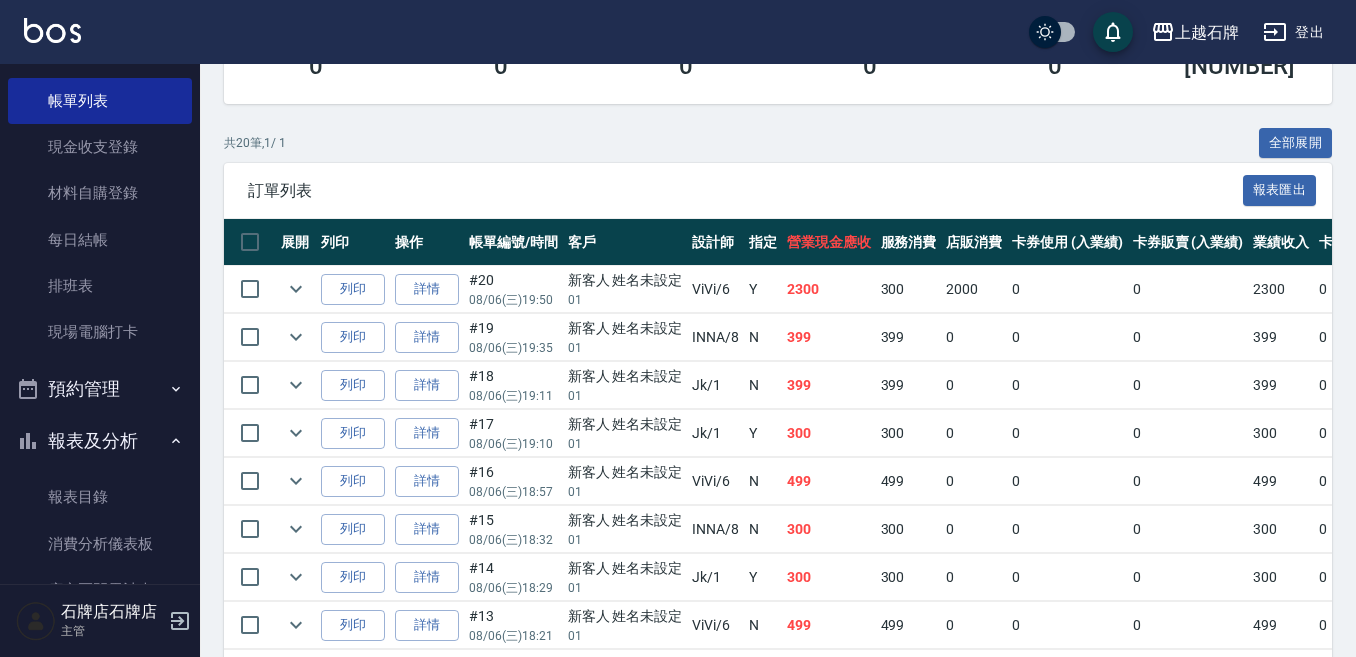 scroll, scrollTop: 200, scrollLeft: 0, axis: vertical 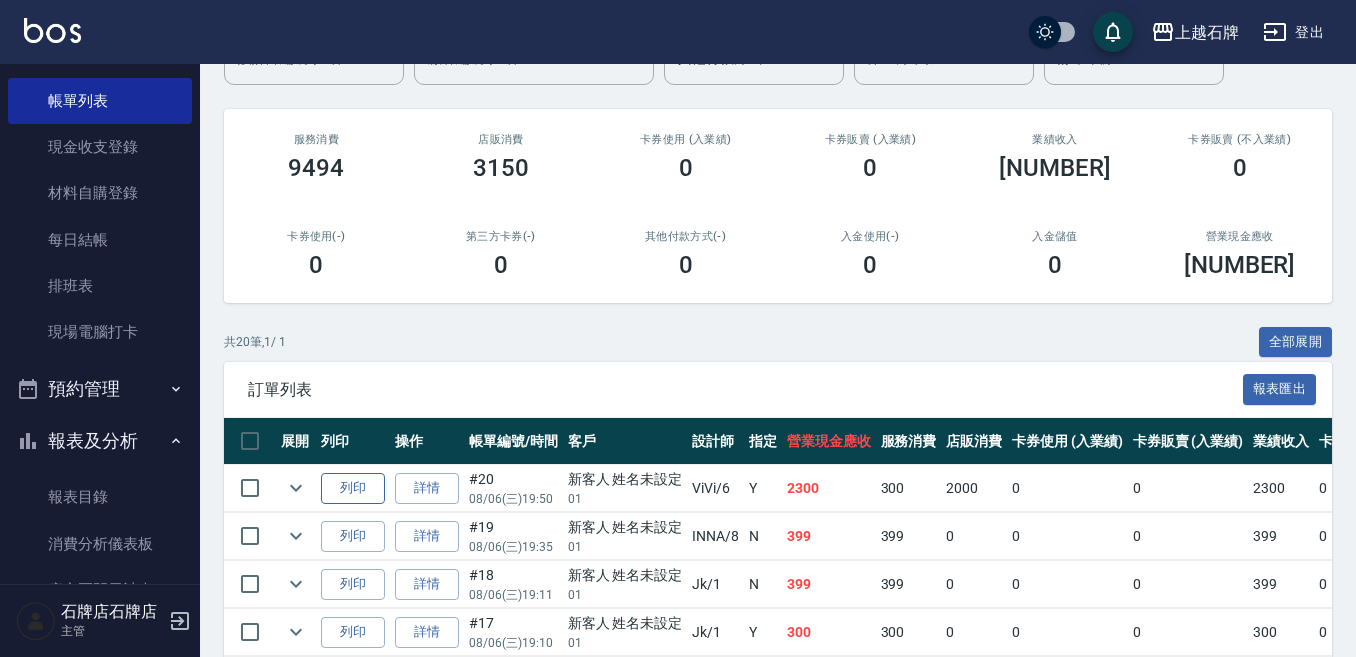click on "列印" at bounding box center [353, 488] 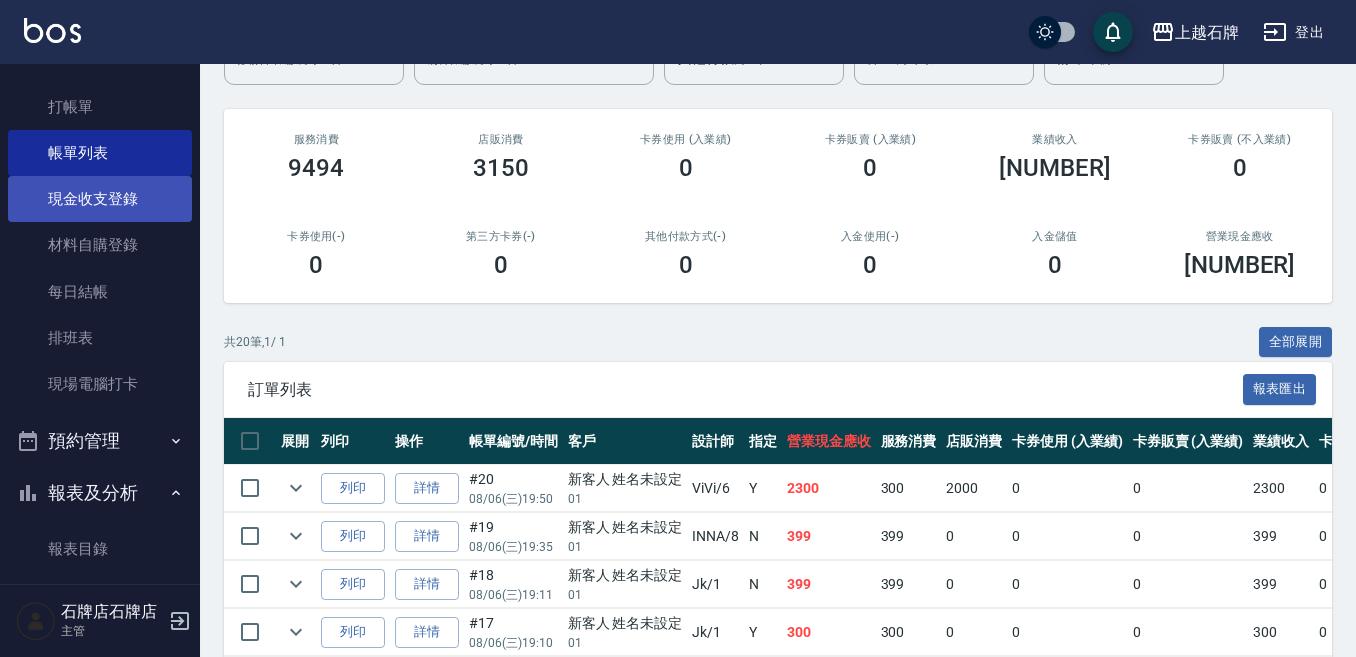 scroll, scrollTop: 0, scrollLeft: 0, axis: both 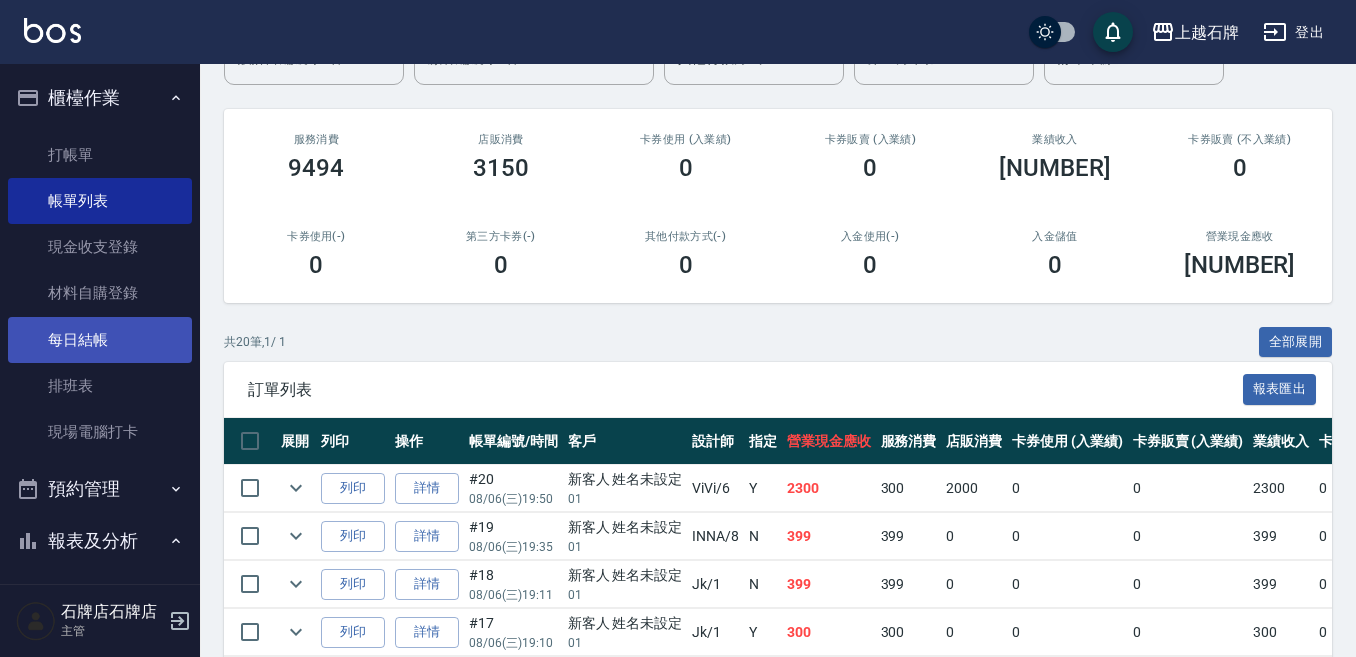 click on "每日結帳" at bounding box center (100, 340) 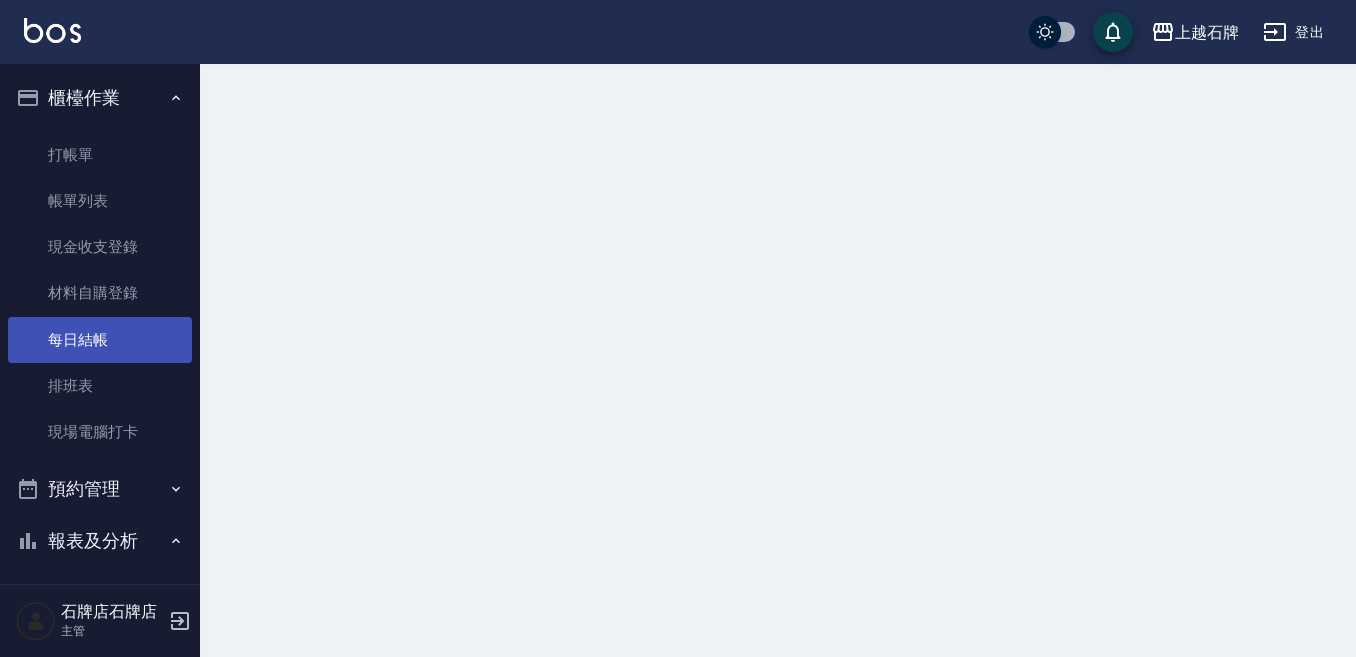 scroll, scrollTop: 0, scrollLeft: 0, axis: both 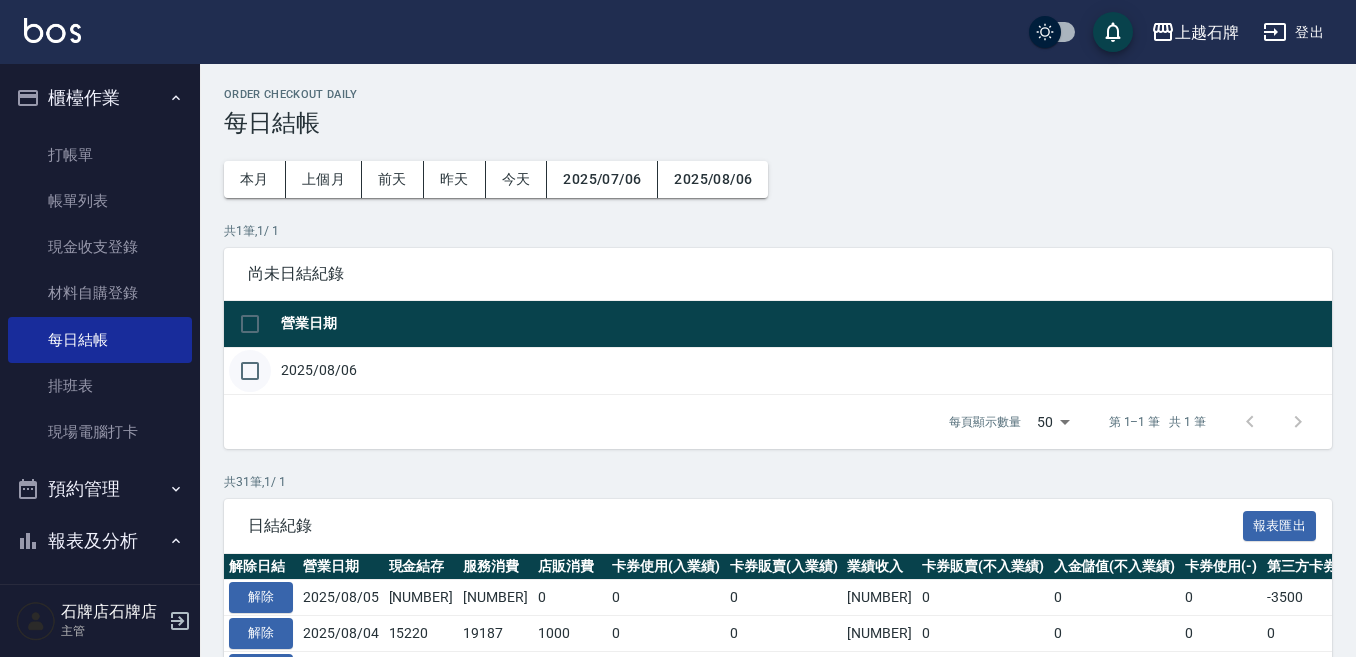 click at bounding box center [250, 371] 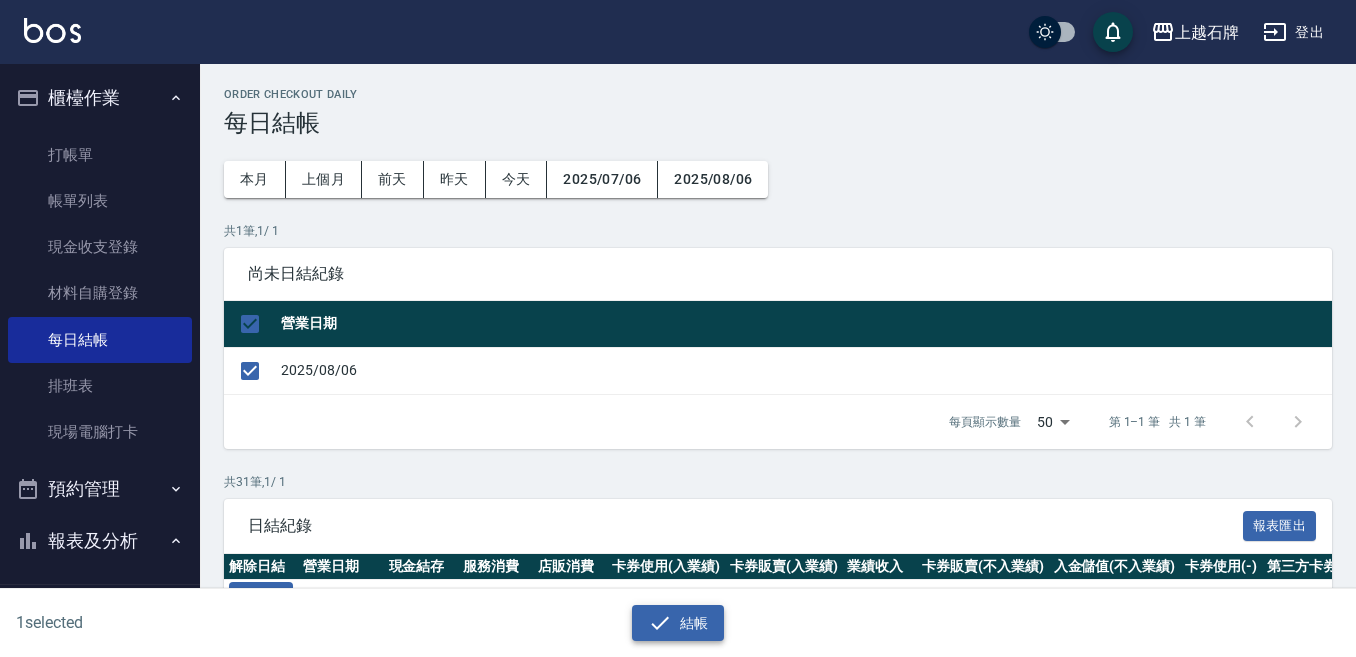 click on "結帳" at bounding box center [678, 623] 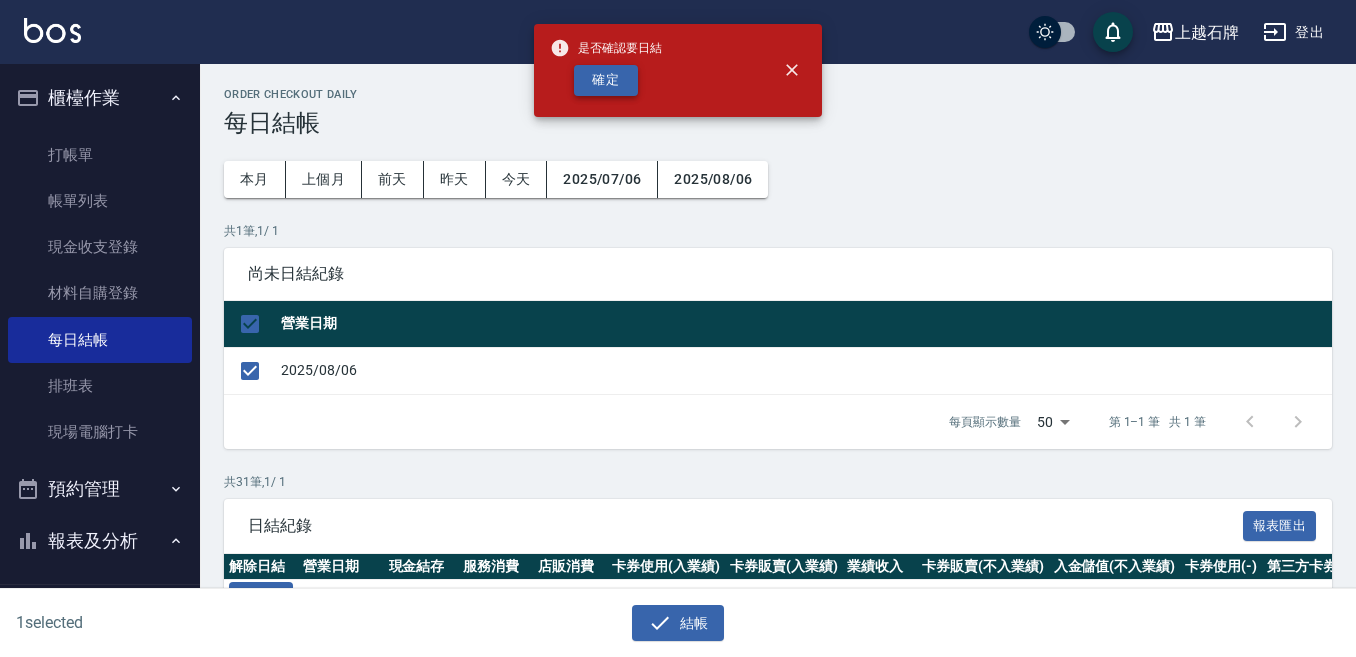 click on "確定" at bounding box center [606, 80] 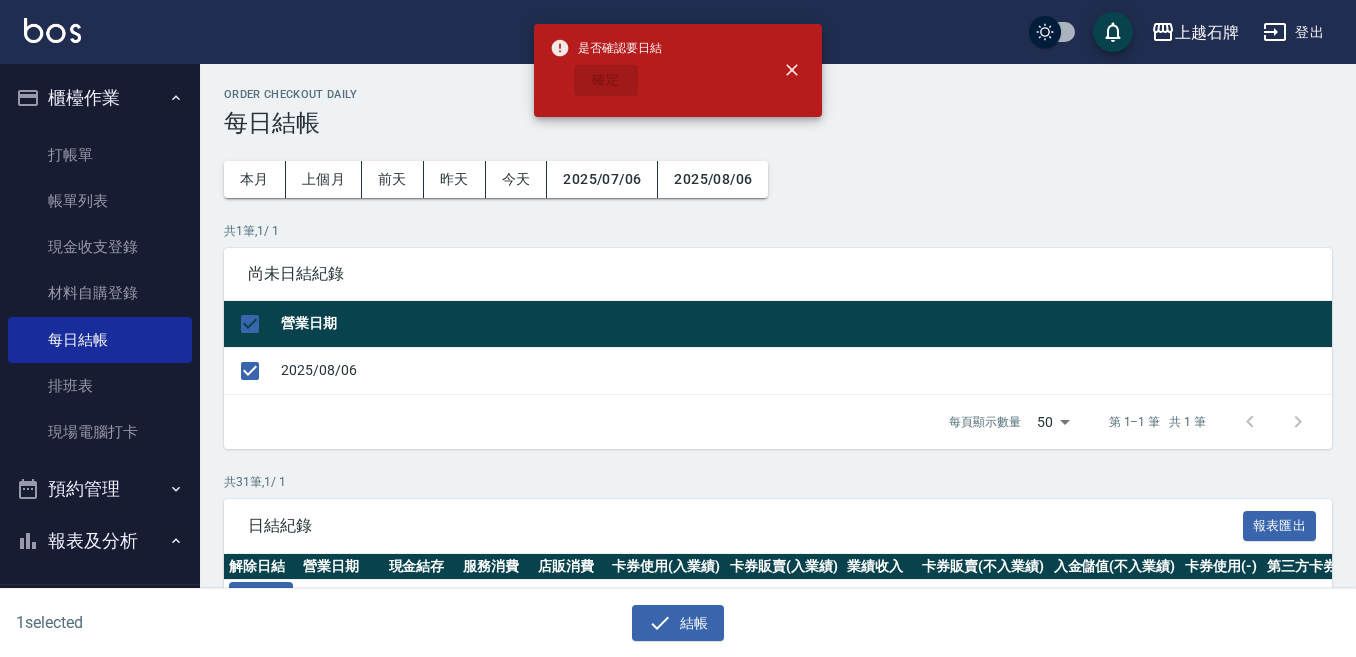 checkbox on "false" 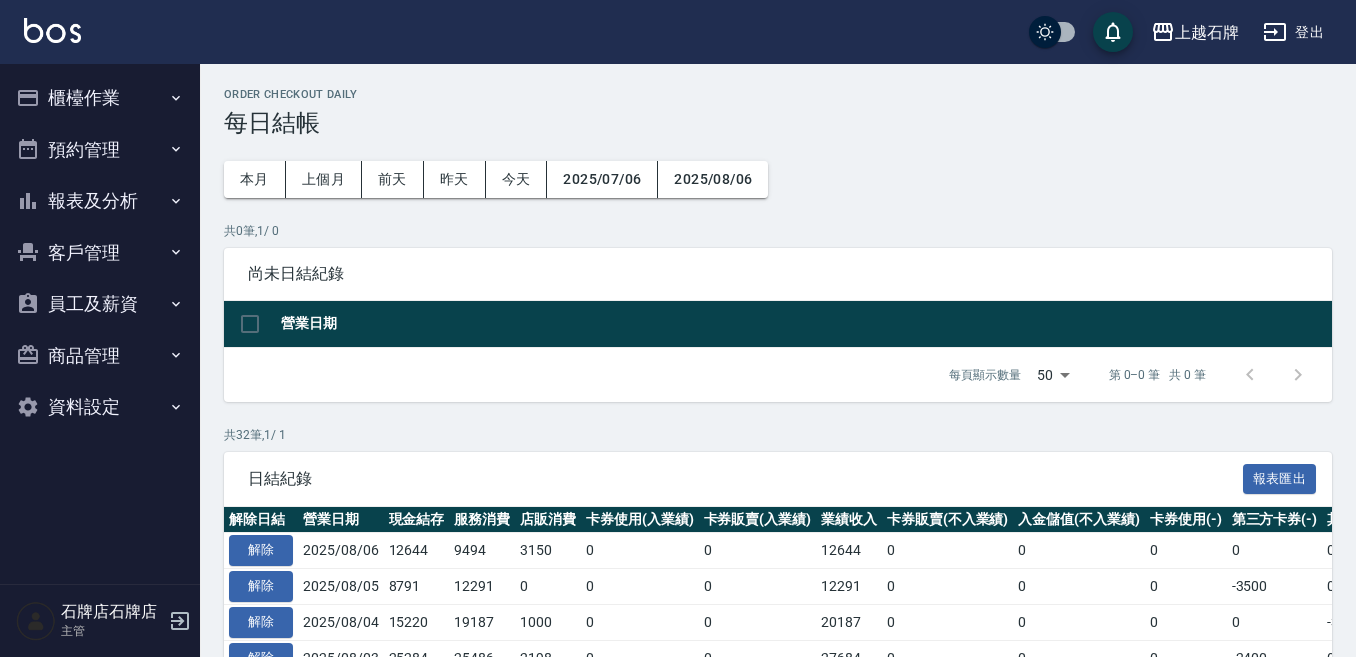 scroll, scrollTop: 0, scrollLeft: 0, axis: both 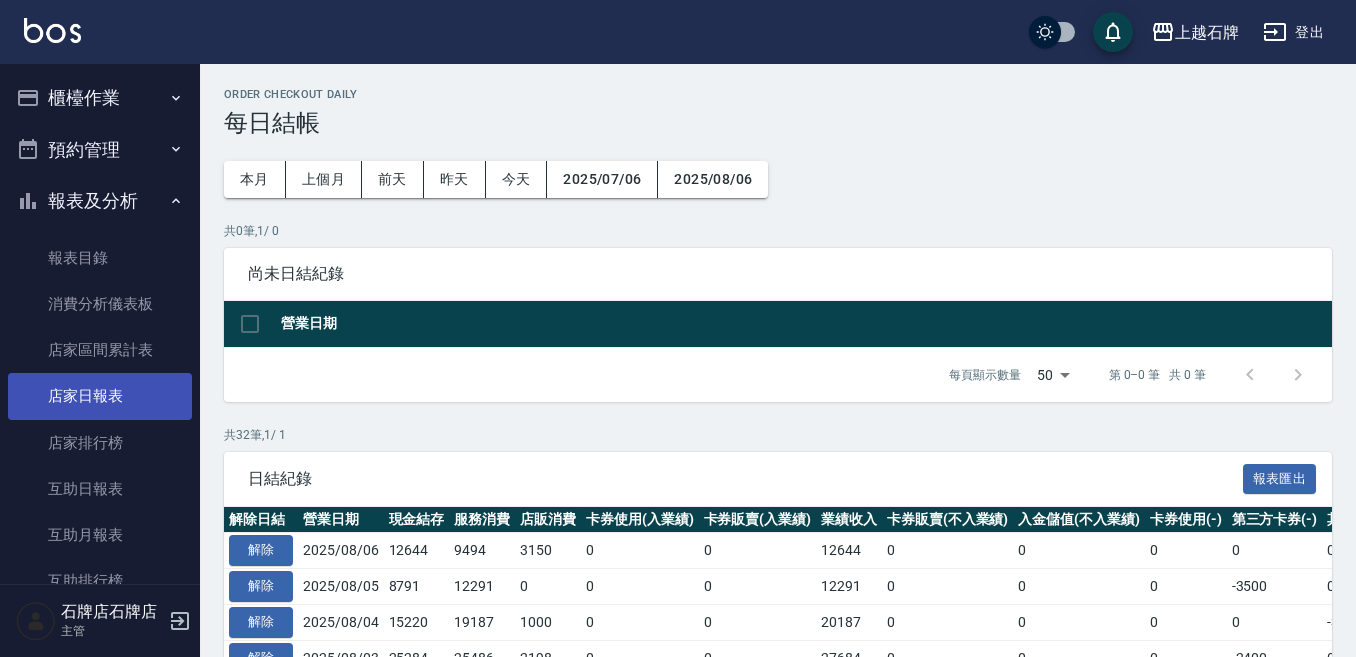 click on "店家日報表" at bounding box center (100, 396) 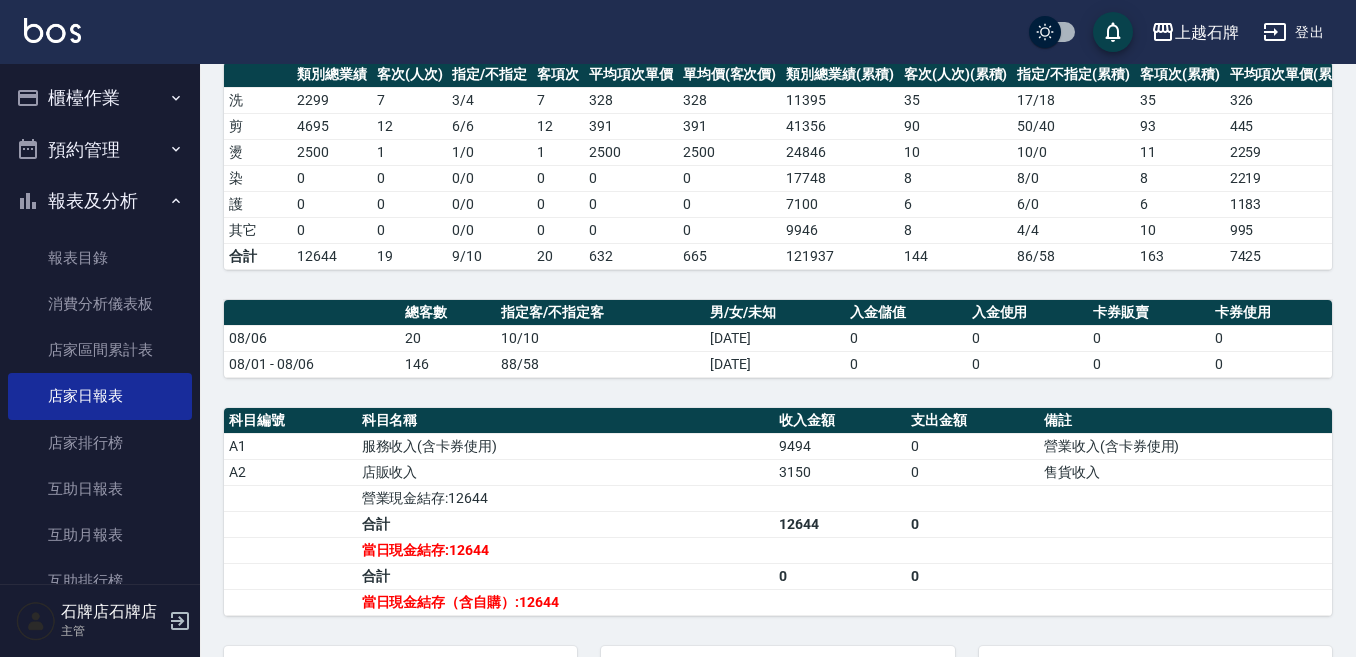 scroll, scrollTop: 400, scrollLeft: 0, axis: vertical 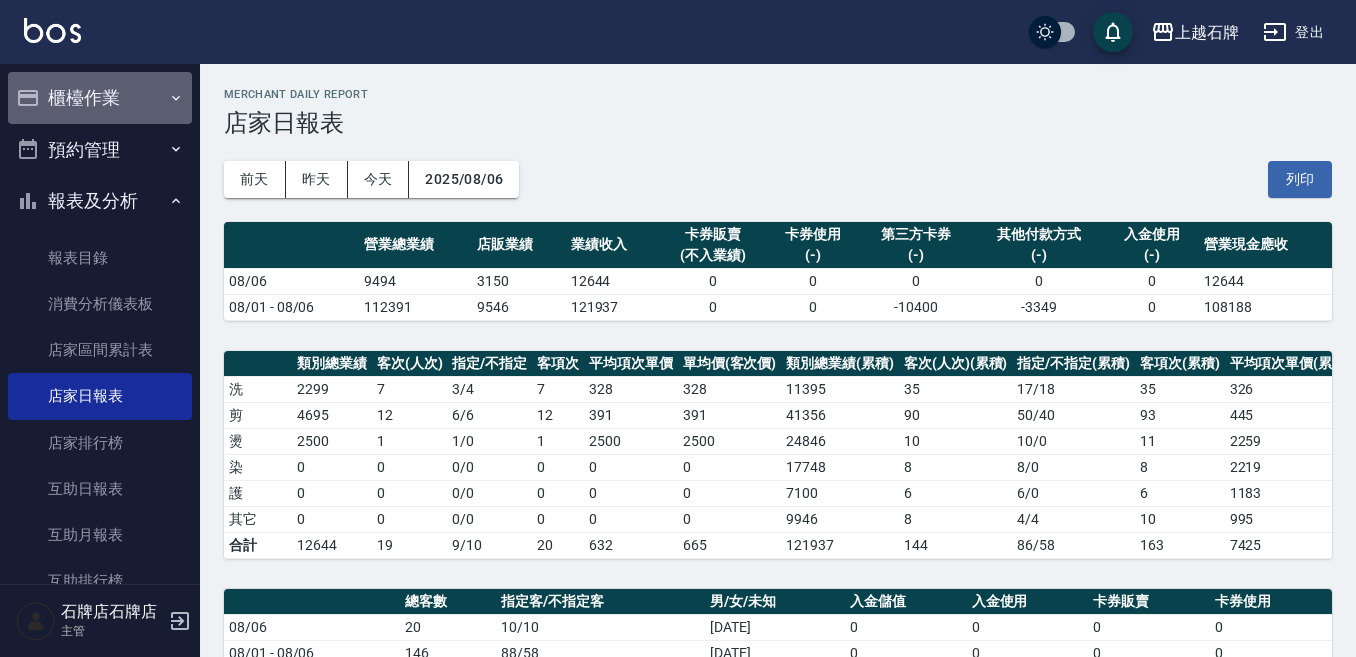 click on "櫃檯作業" at bounding box center (100, 98) 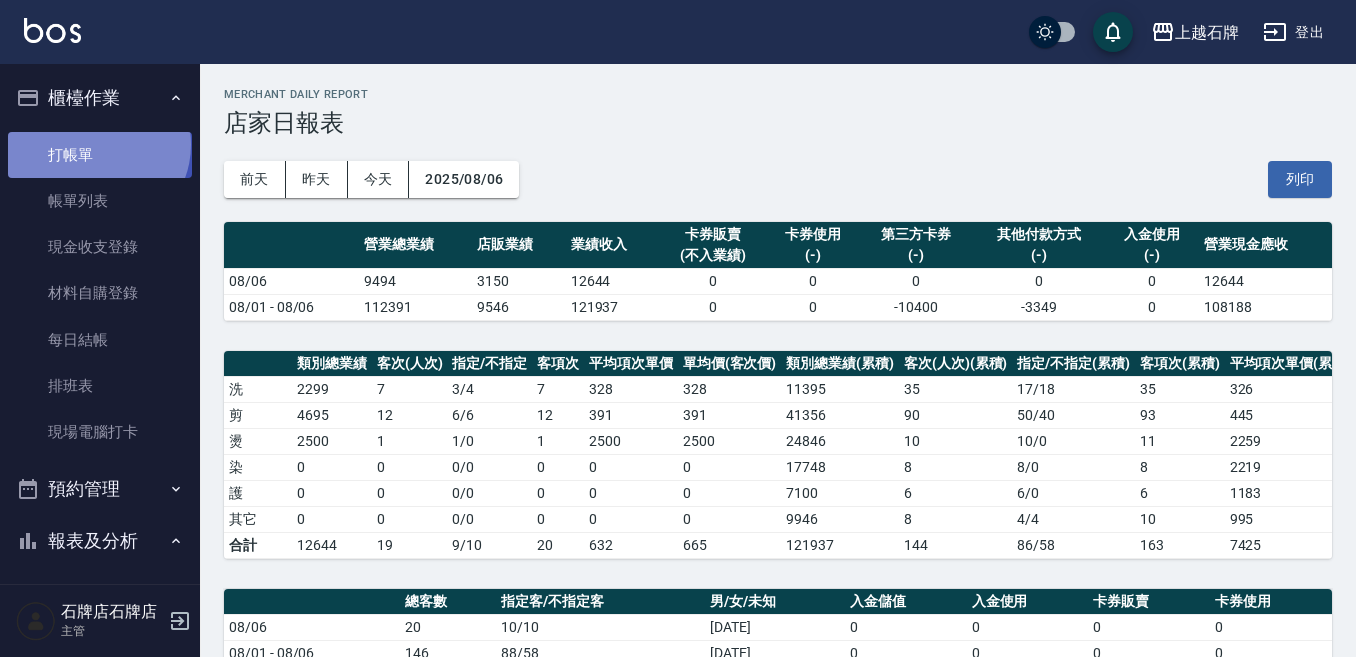 click on "打帳單" at bounding box center [100, 155] 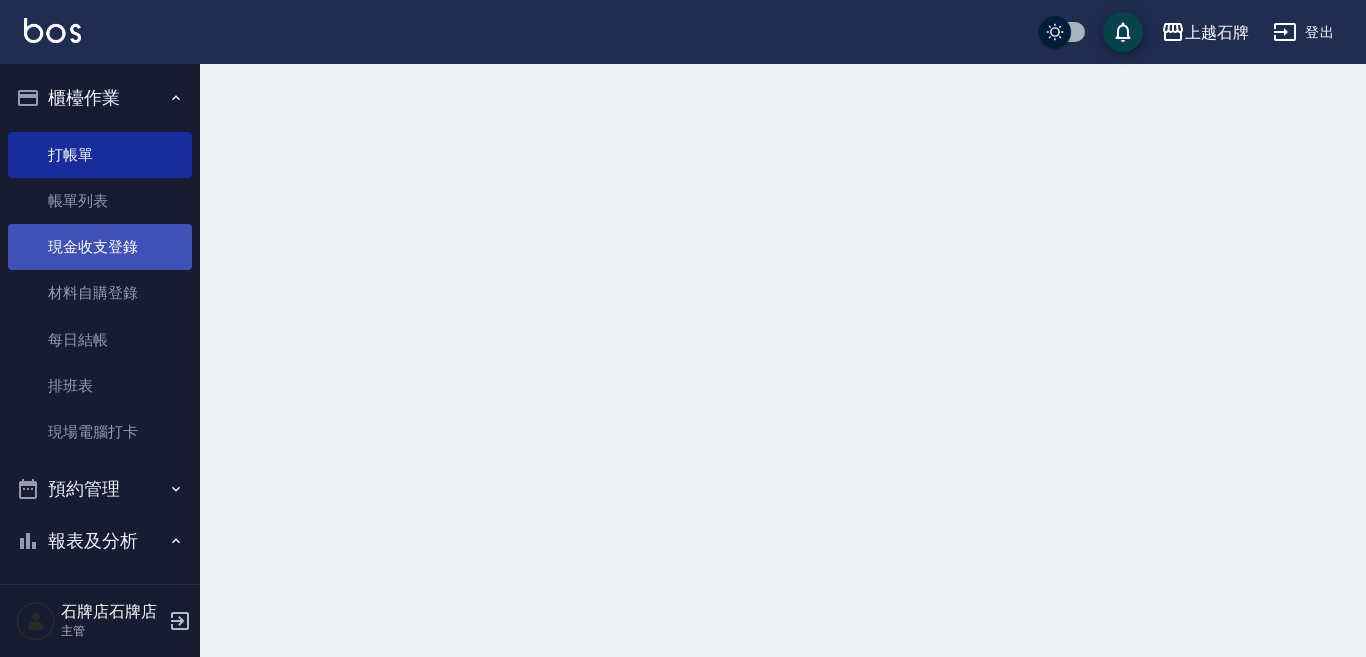 click on "帳單列表" at bounding box center (100, 201) 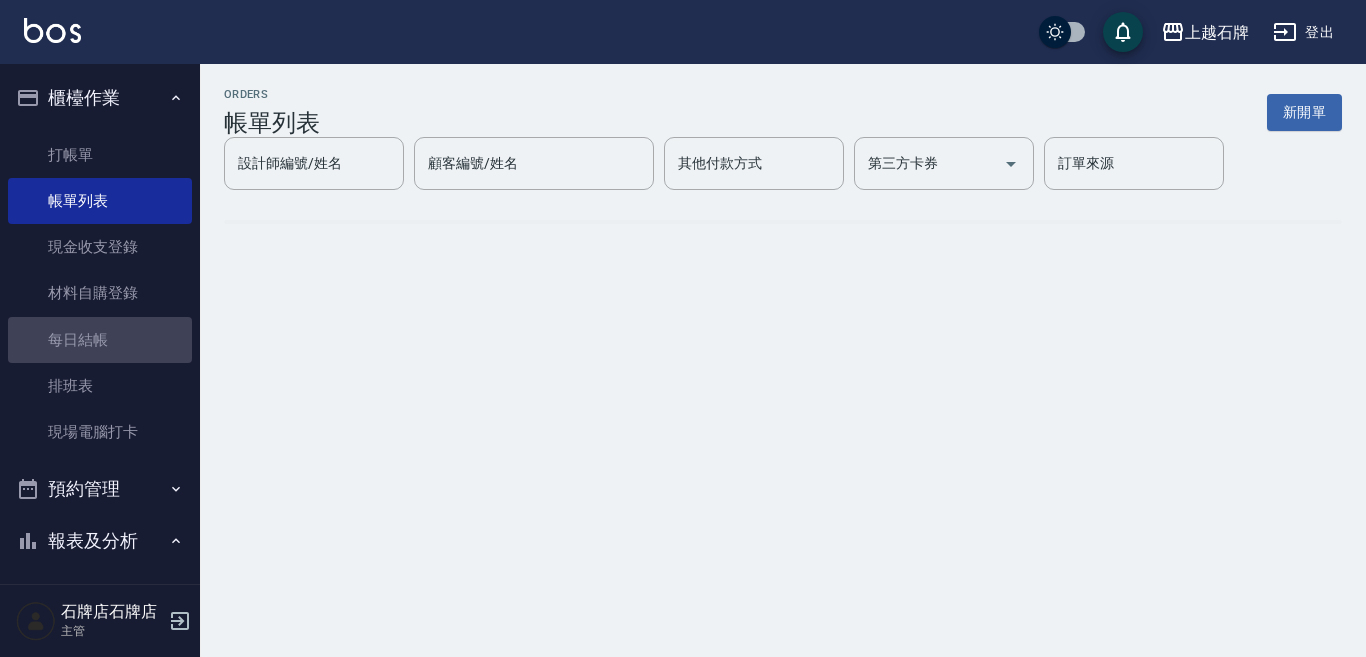 drag, startPoint x: 109, startPoint y: 351, endPoint x: 182, endPoint y: 352, distance: 73.00685 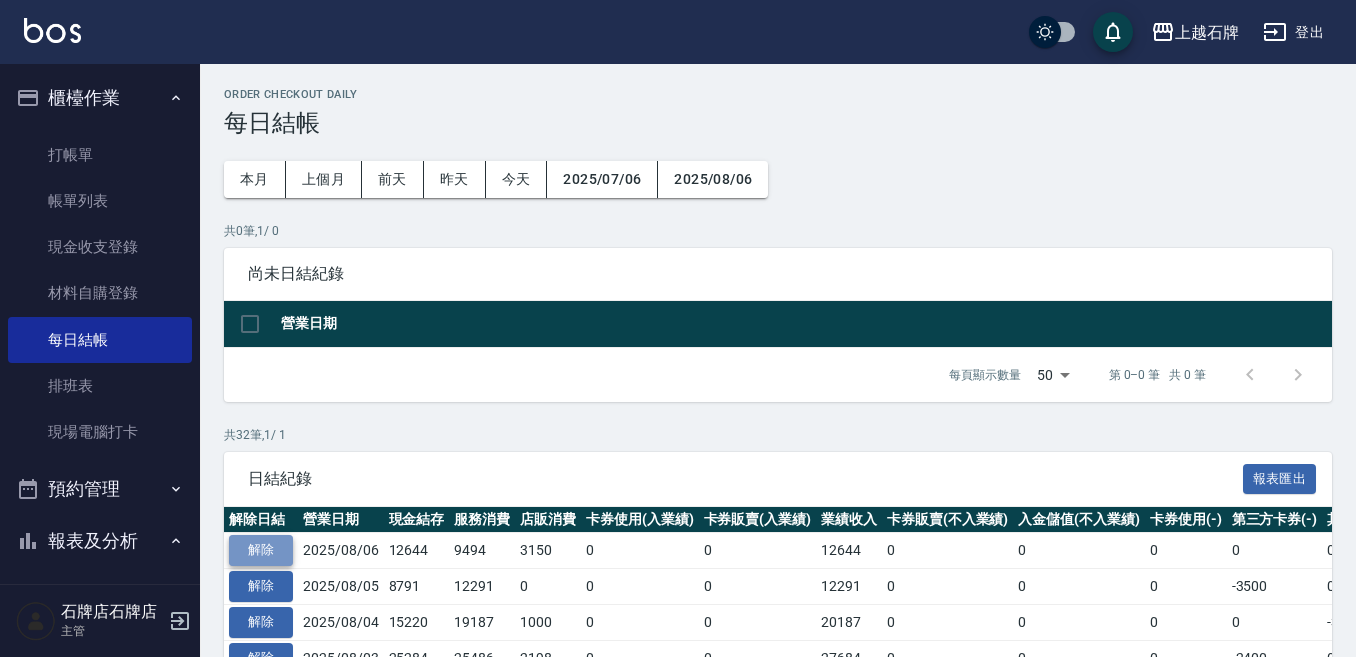 click on "解除" at bounding box center [261, 550] 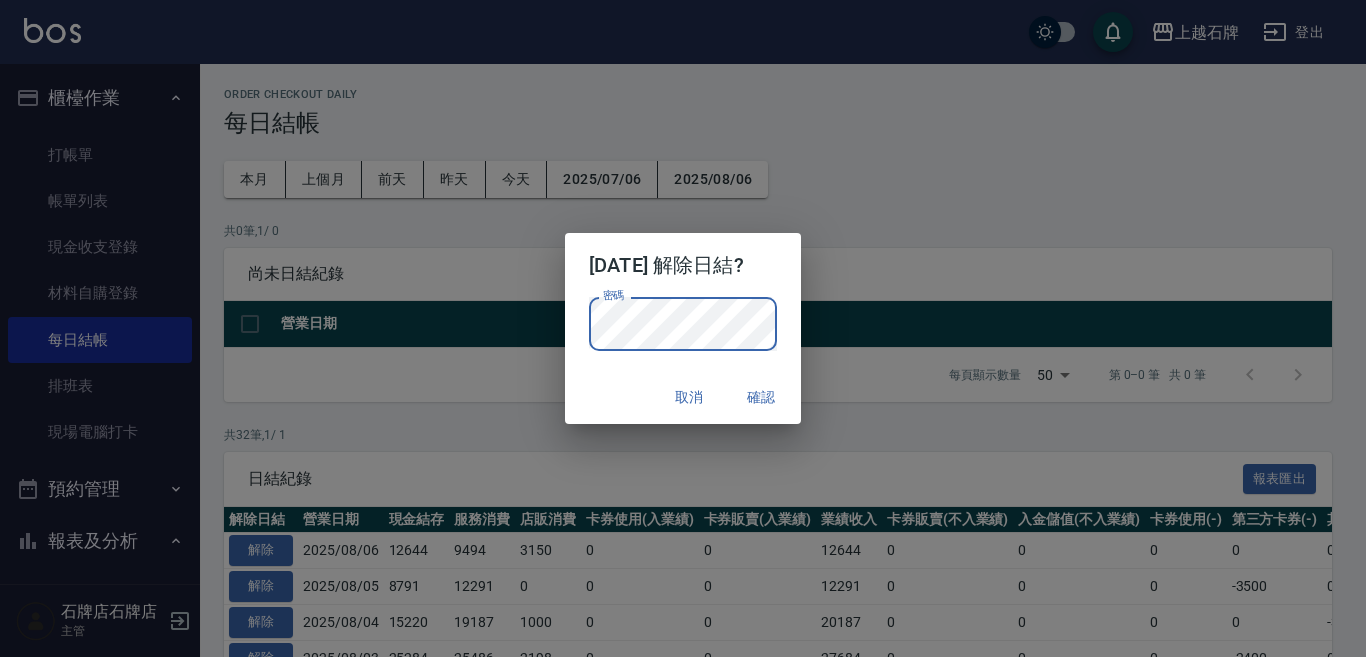 click on "確認" at bounding box center [761, 397] 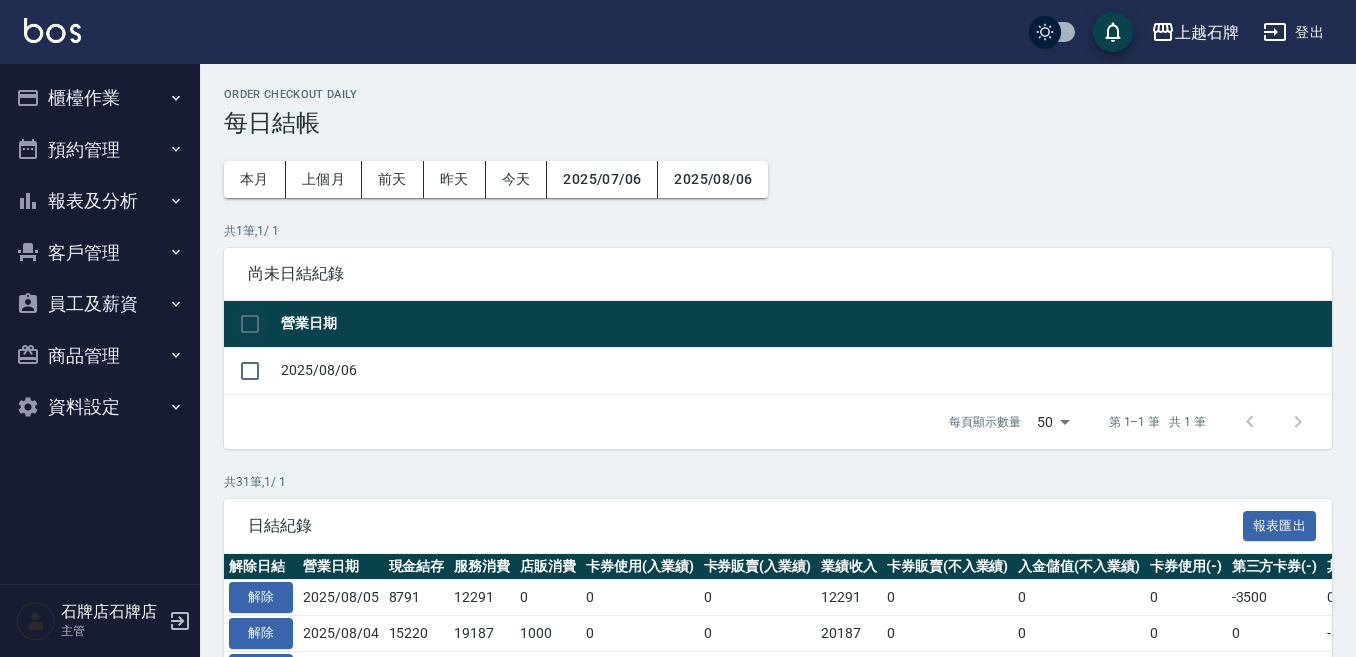 scroll, scrollTop: 0, scrollLeft: 0, axis: both 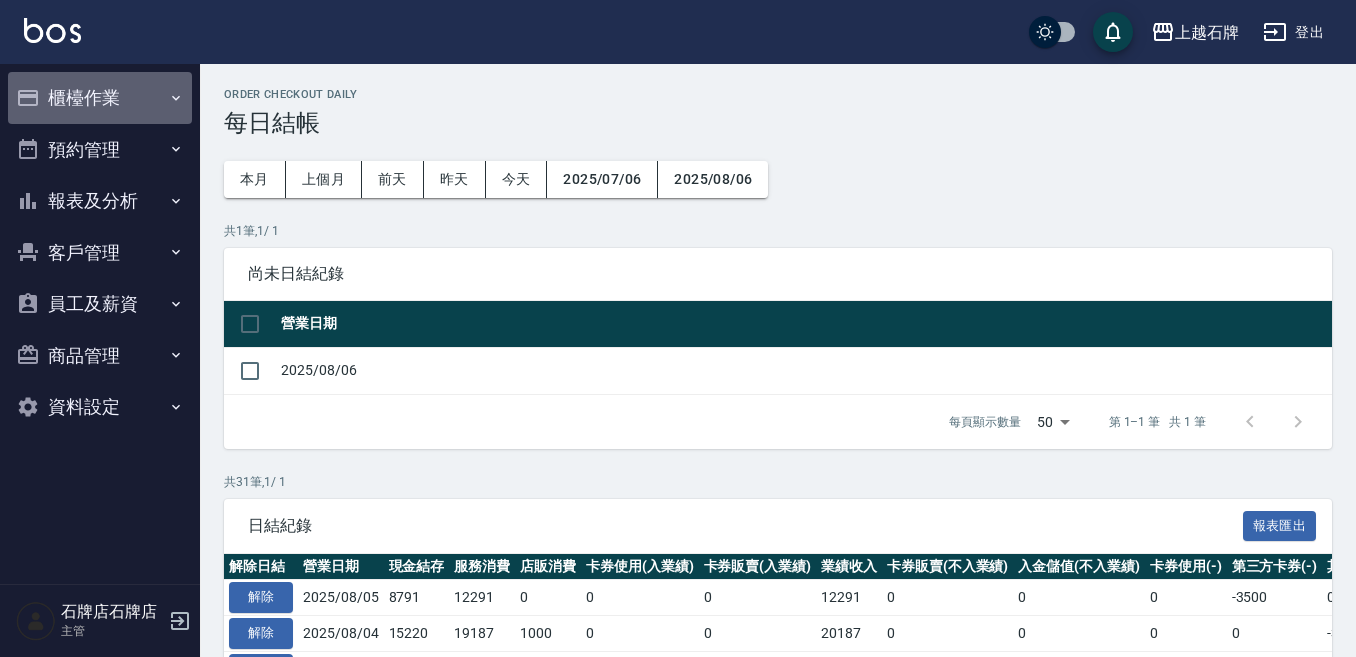 click on "櫃檯作業" at bounding box center (100, 98) 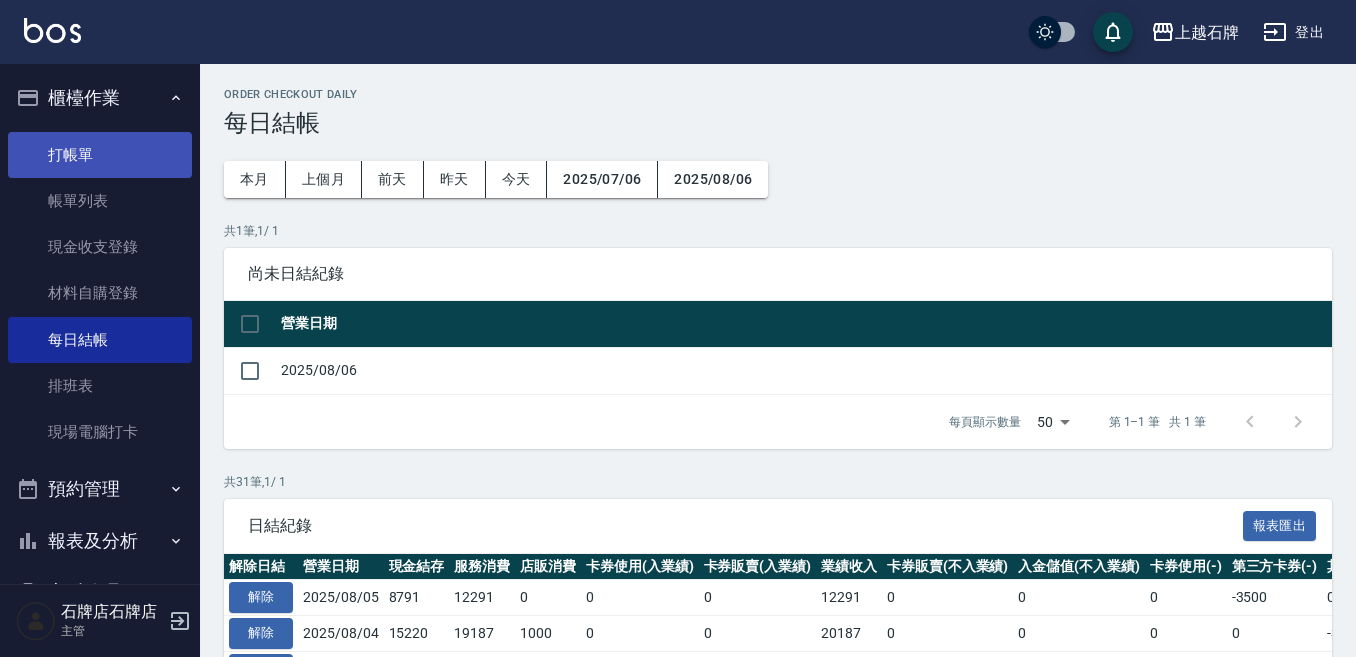 click on "打帳單" at bounding box center [100, 155] 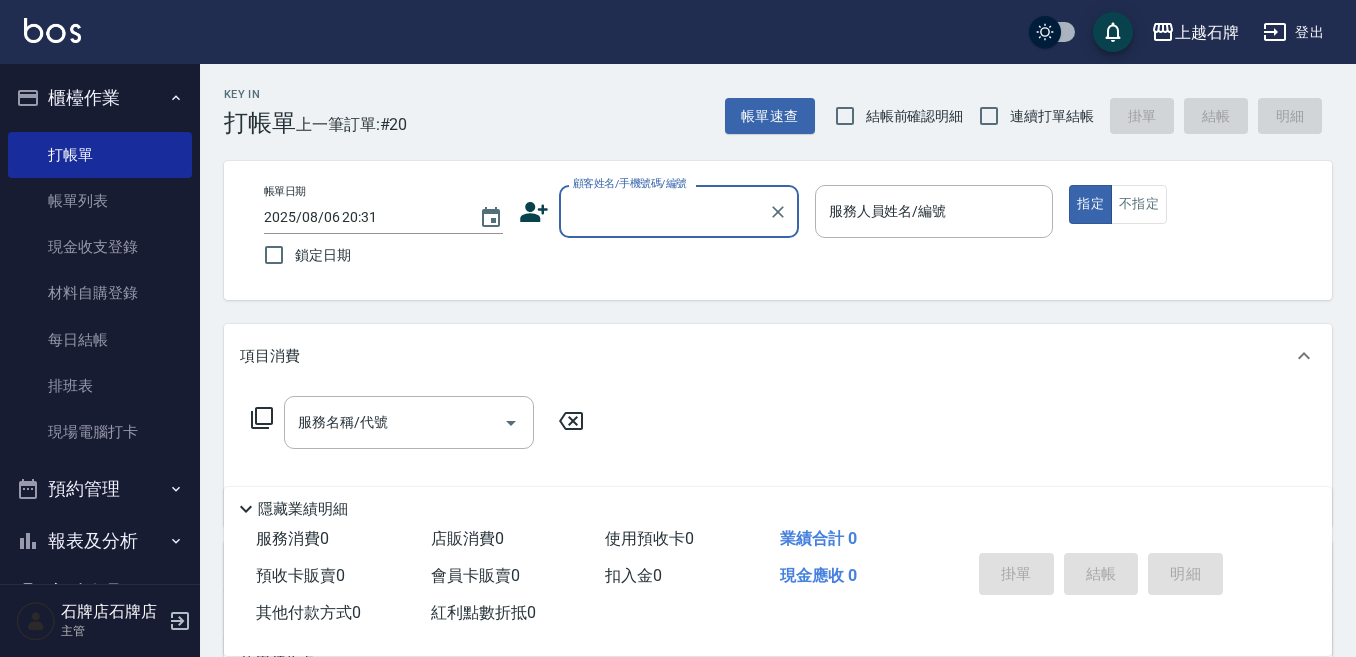 drag, startPoint x: 644, startPoint y: 211, endPoint x: 620, endPoint y: 215, distance: 24.33105 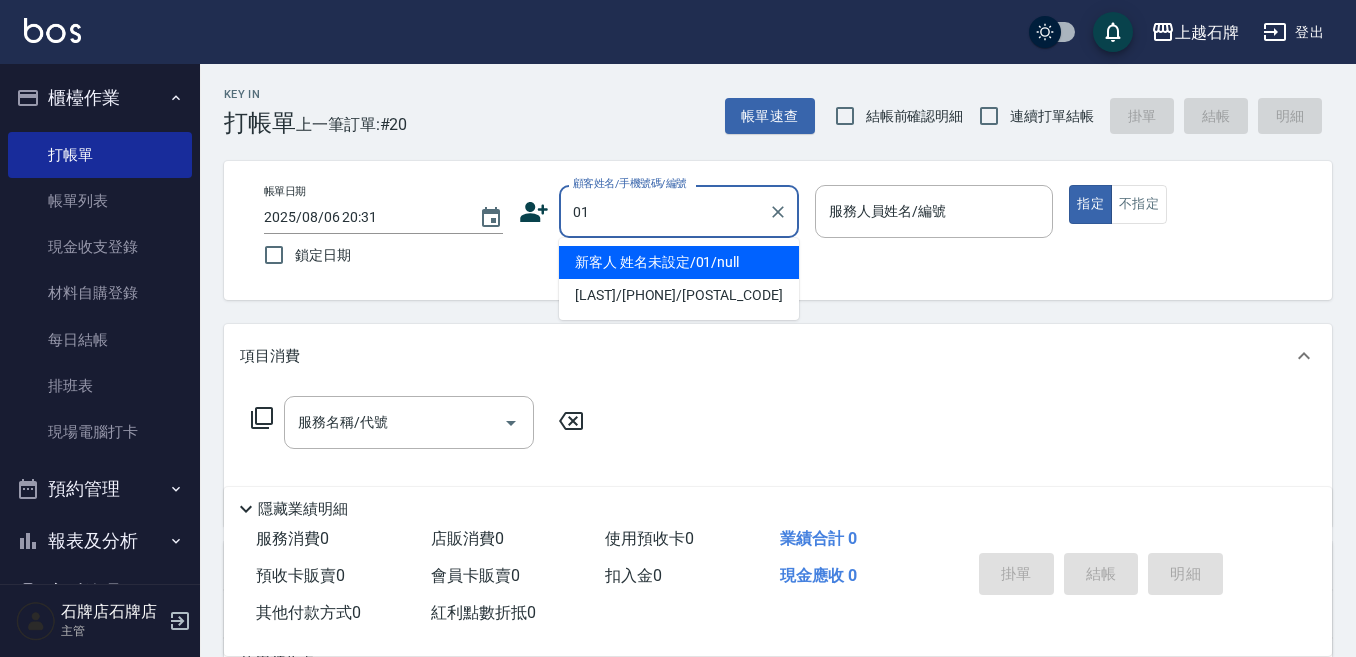 type on "新客人 姓名未設定/01/null" 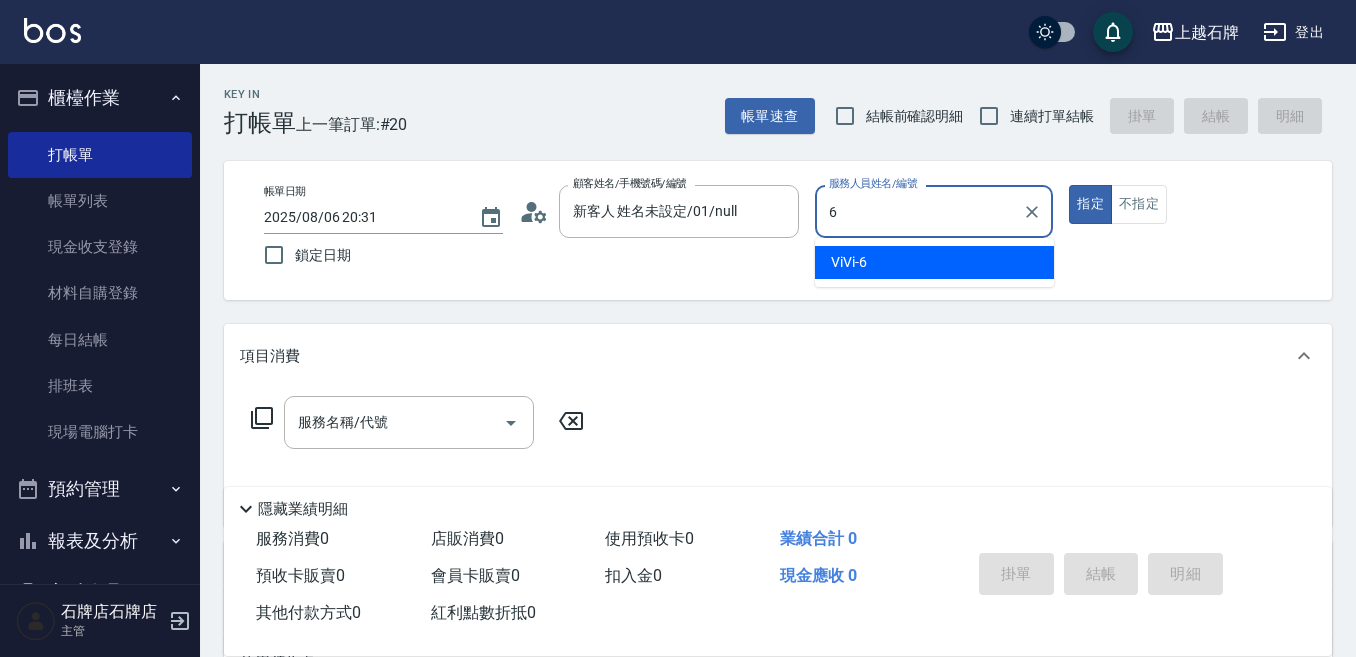type on "6" 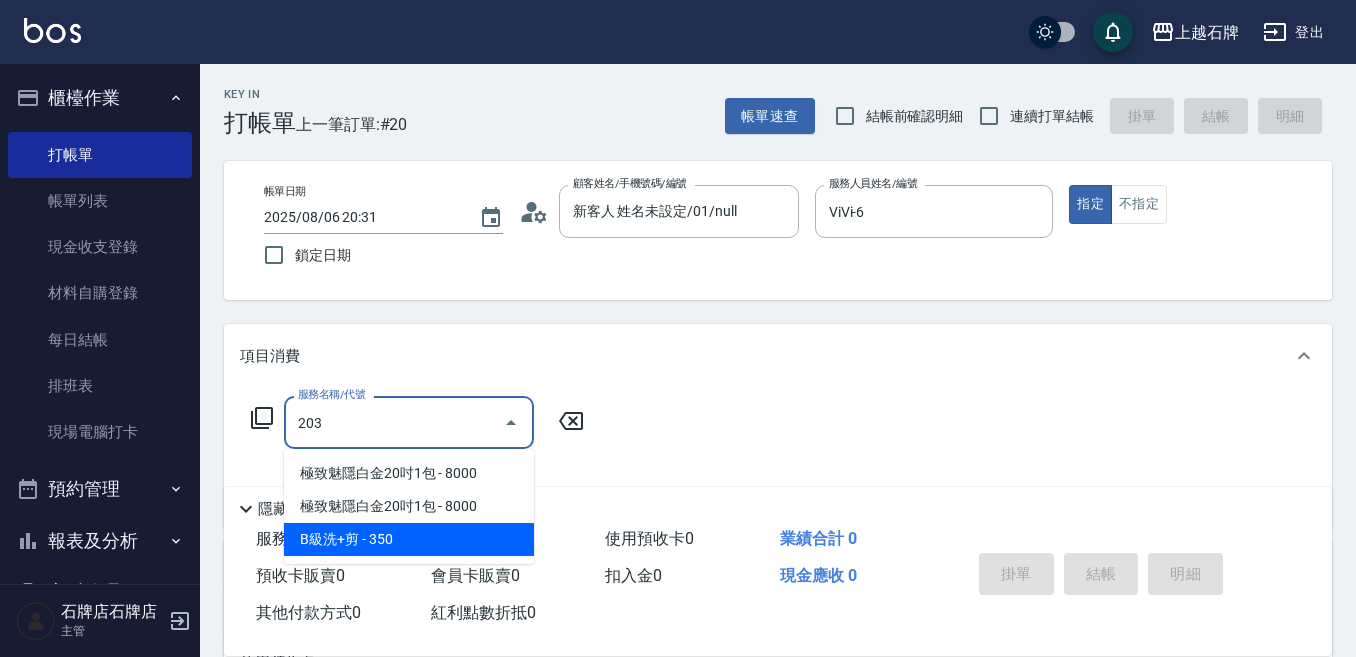 type on "B級洗+剪(203)" 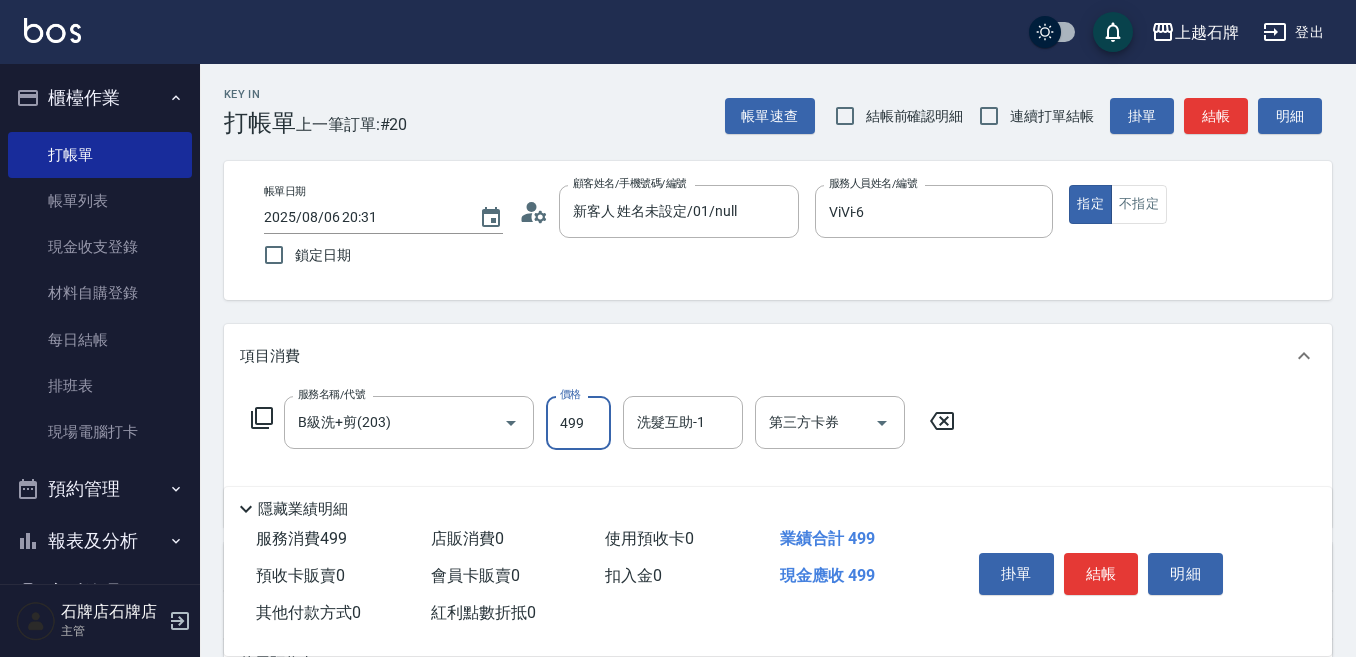 type on "499" 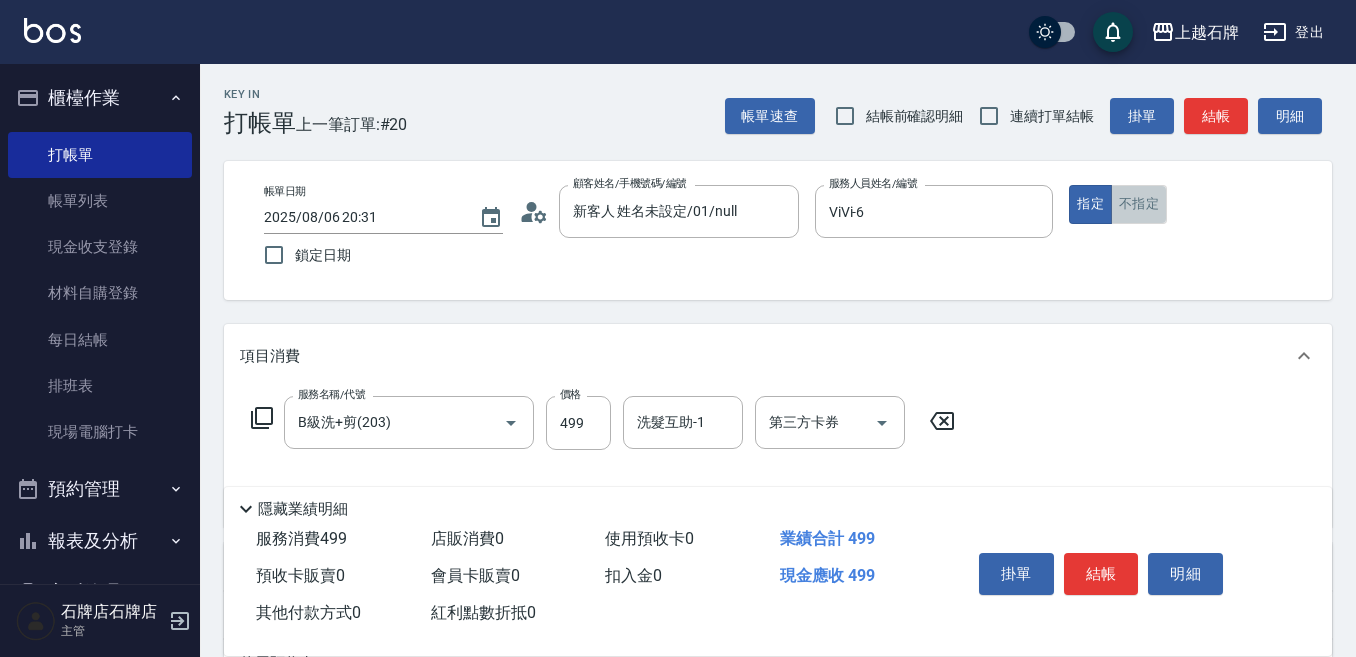 click on "不指定" at bounding box center (1139, 204) 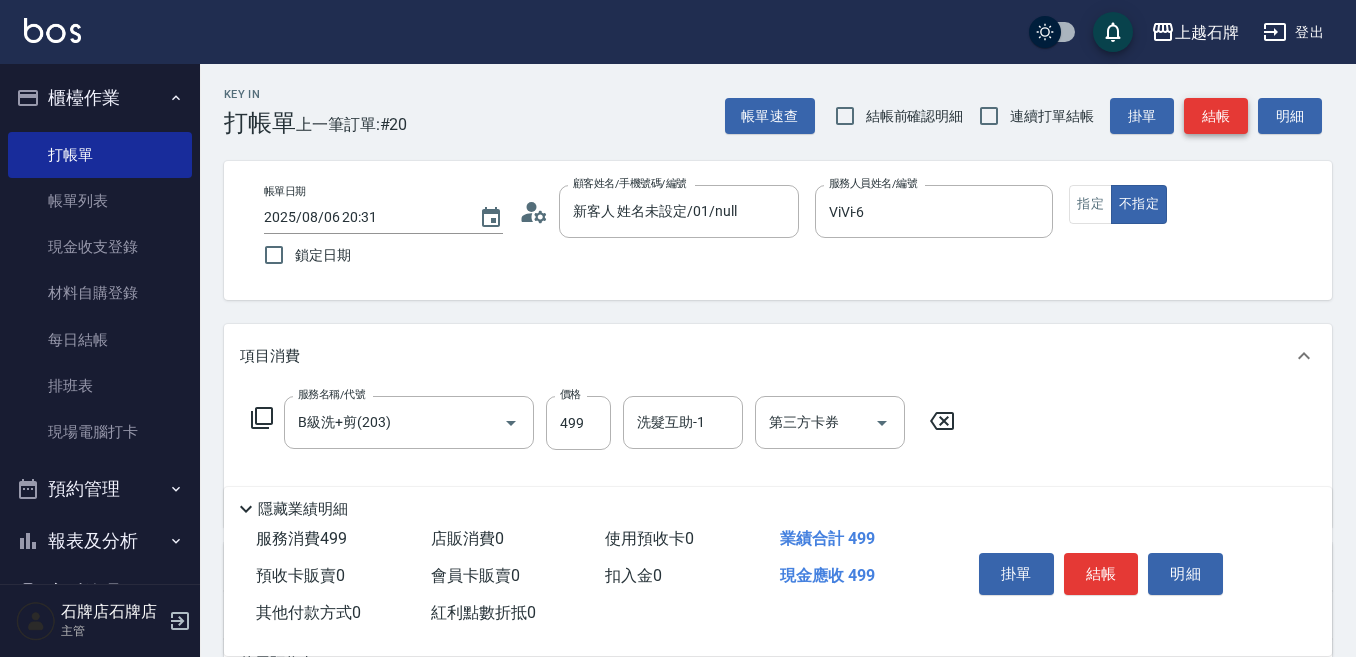 click on "結帳" at bounding box center [1216, 116] 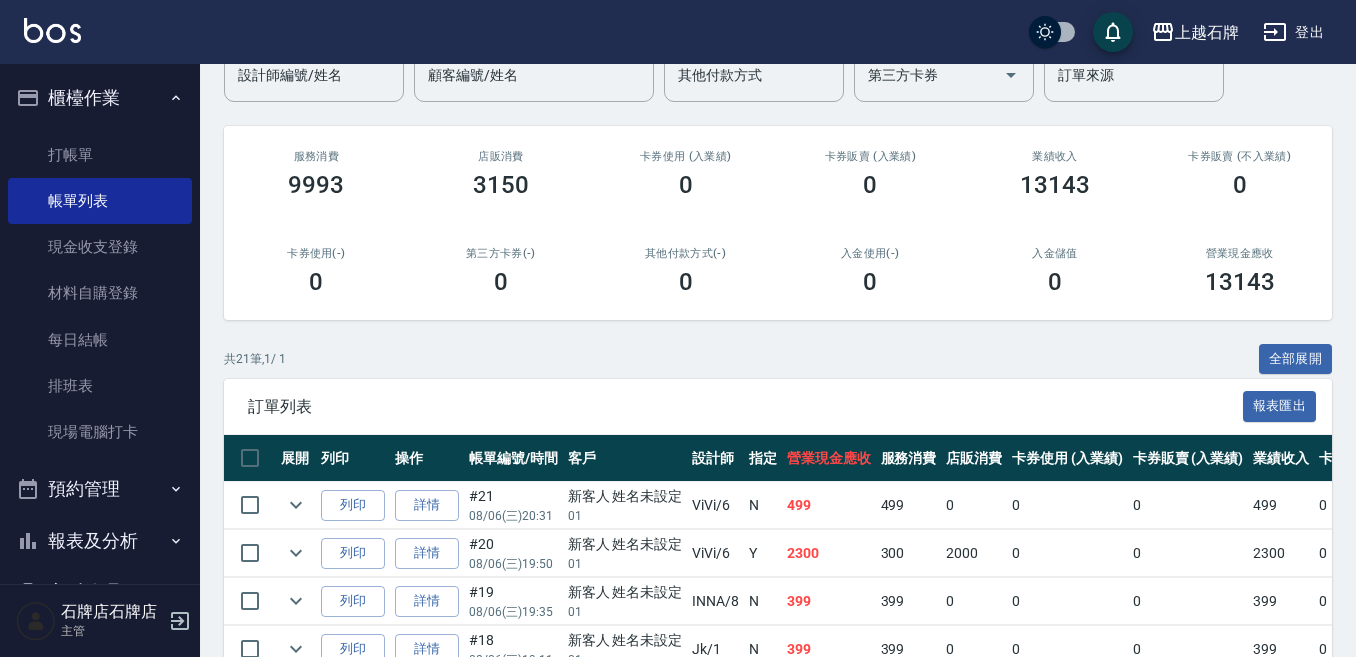 scroll, scrollTop: 200, scrollLeft: 0, axis: vertical 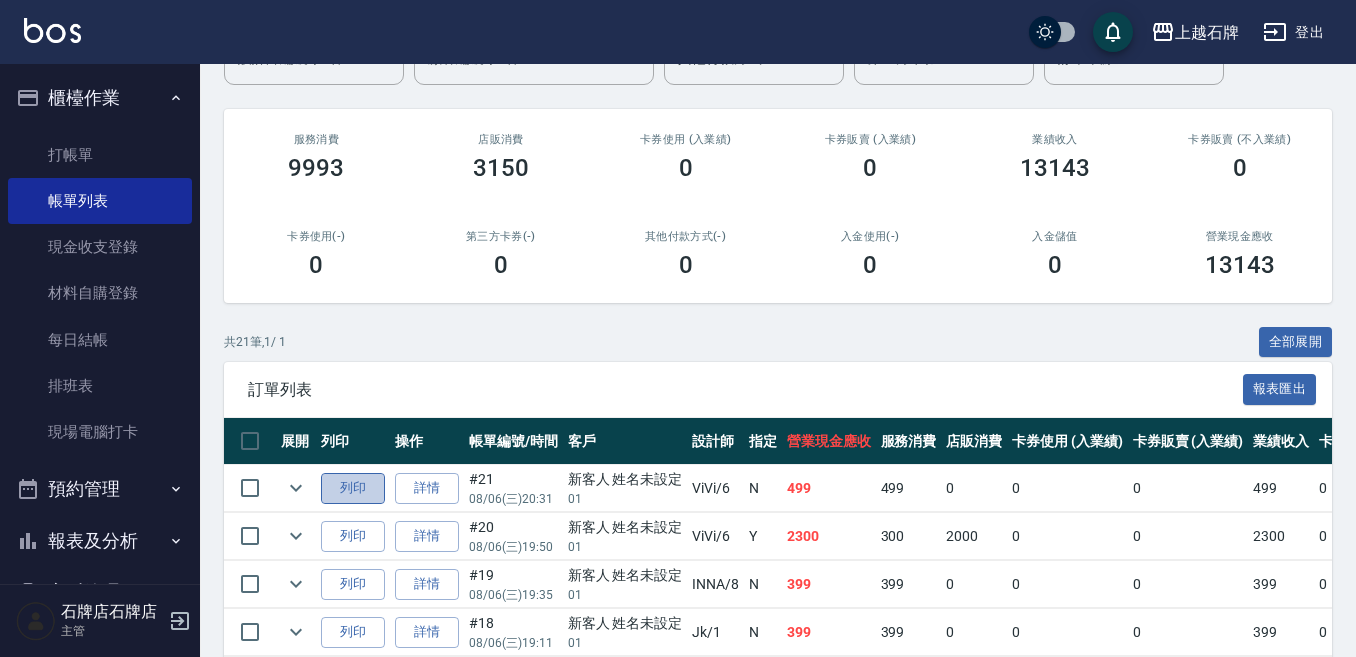 click on "列印" at bounding box center [353, 488] 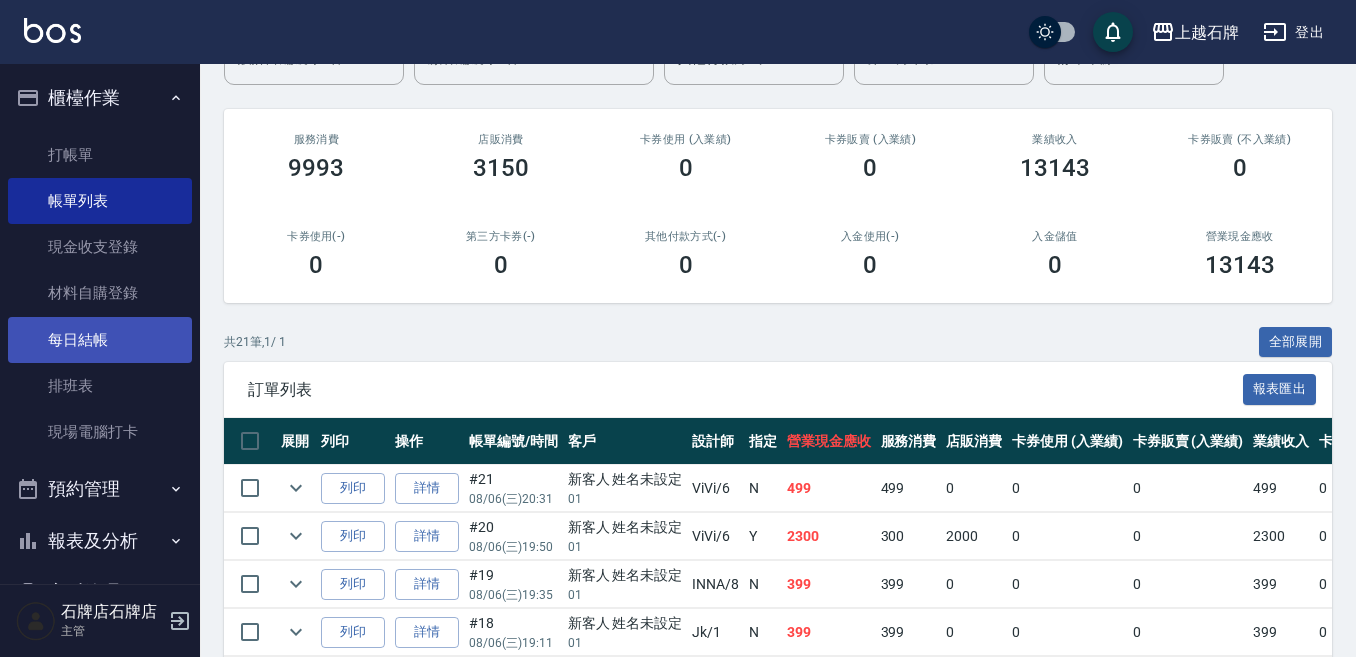 click on "每日結帳" at bounding box center (100, 340) 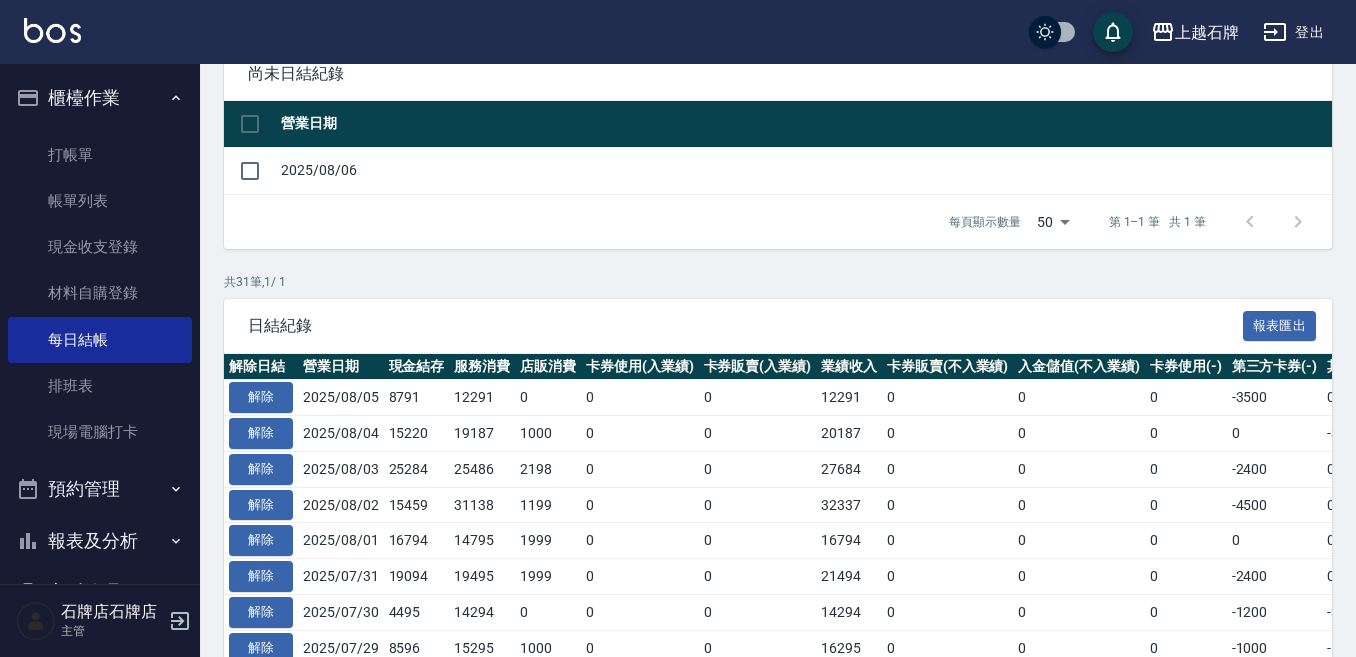 scroll, scrollTop: 0, scrollLeft: 0, axis: both 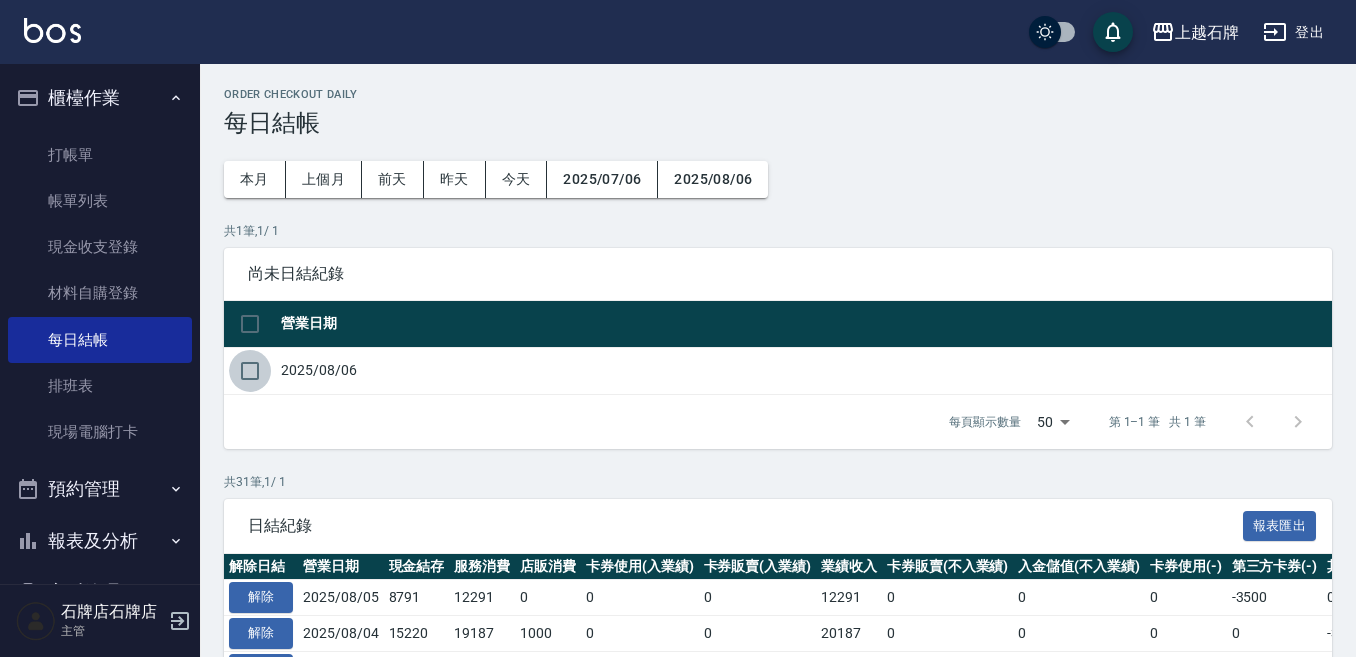click at bounding box center (250, 371) 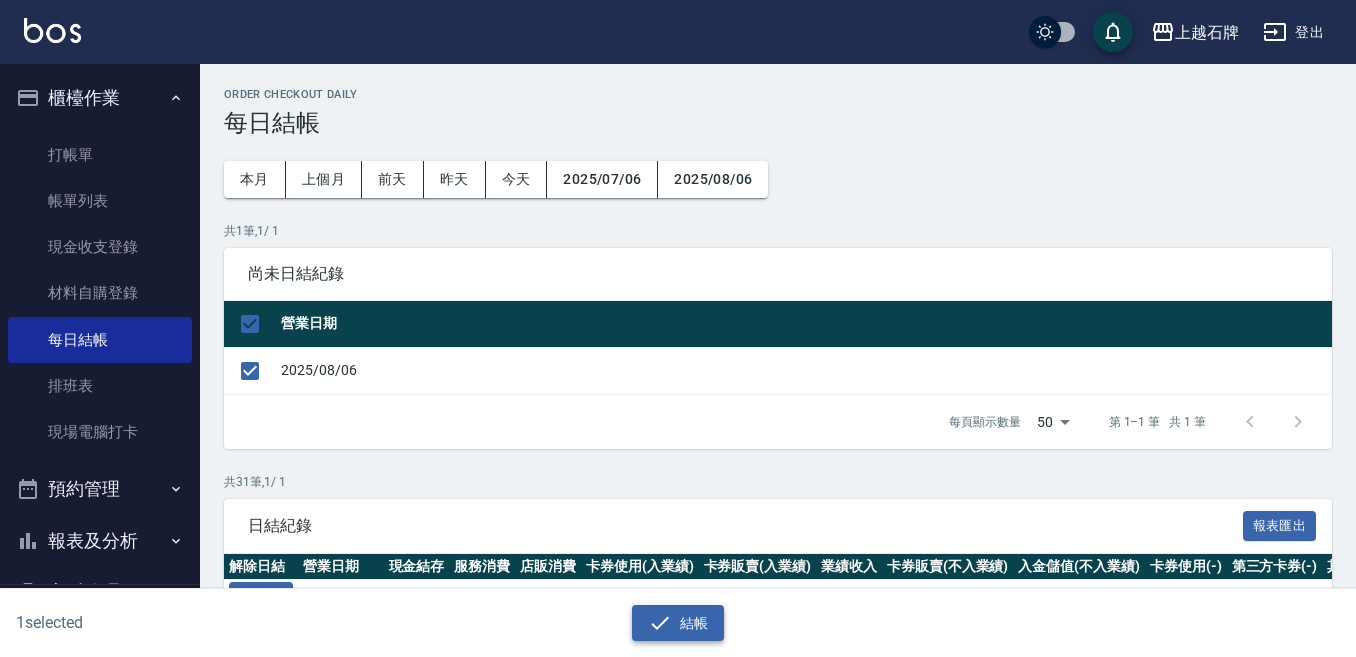 click on "結帳" at bounding box center [678, 623] 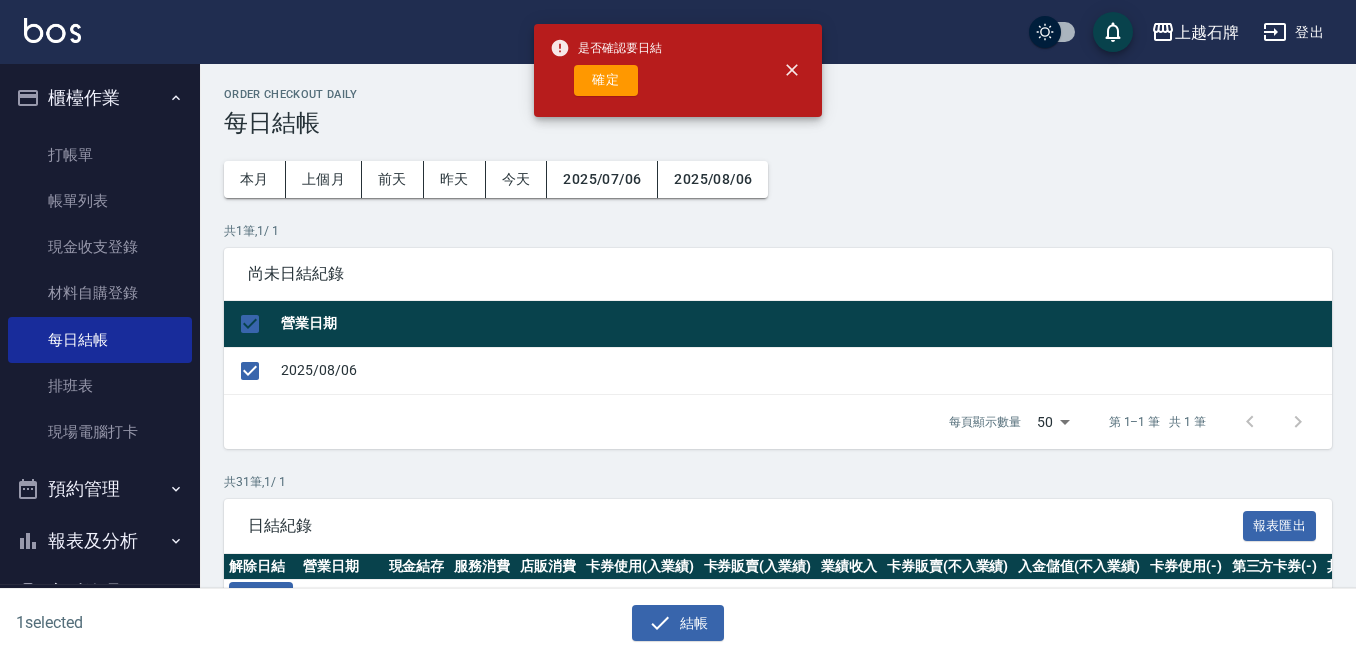 click on "是否確認要日結 確定" at bounding box center [606, 70] 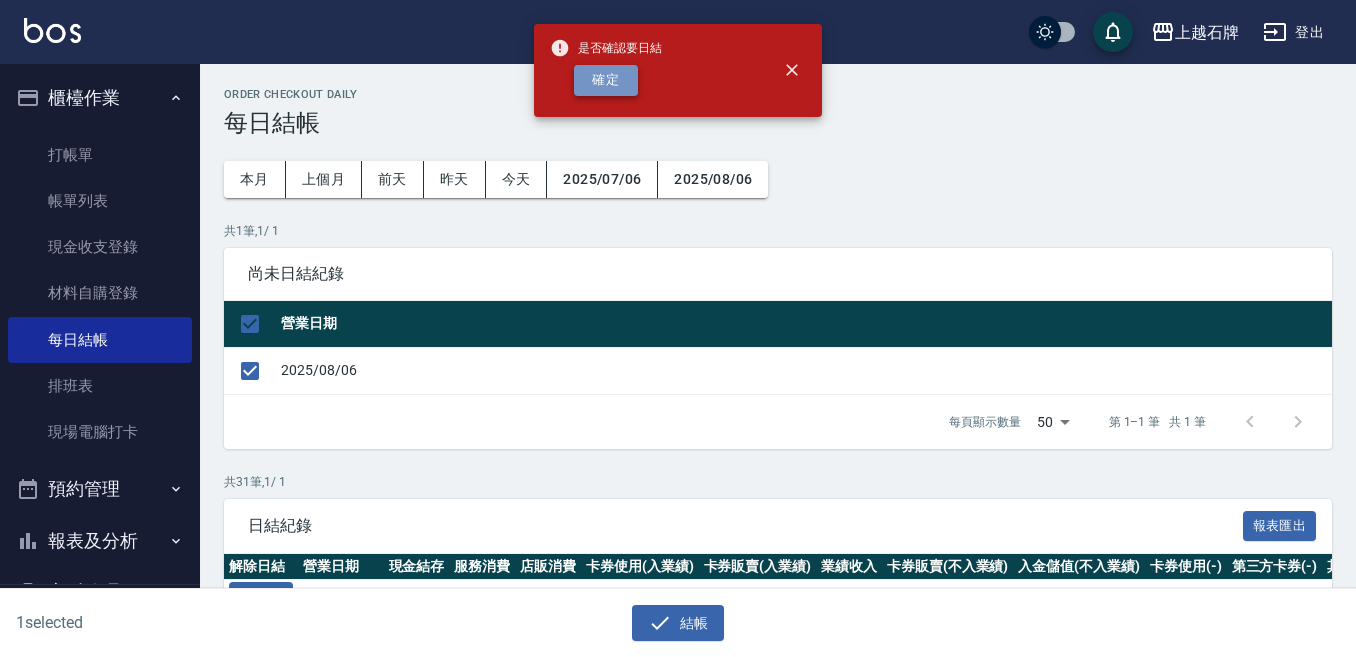 click on "確定" at bounding box center (606, 80) 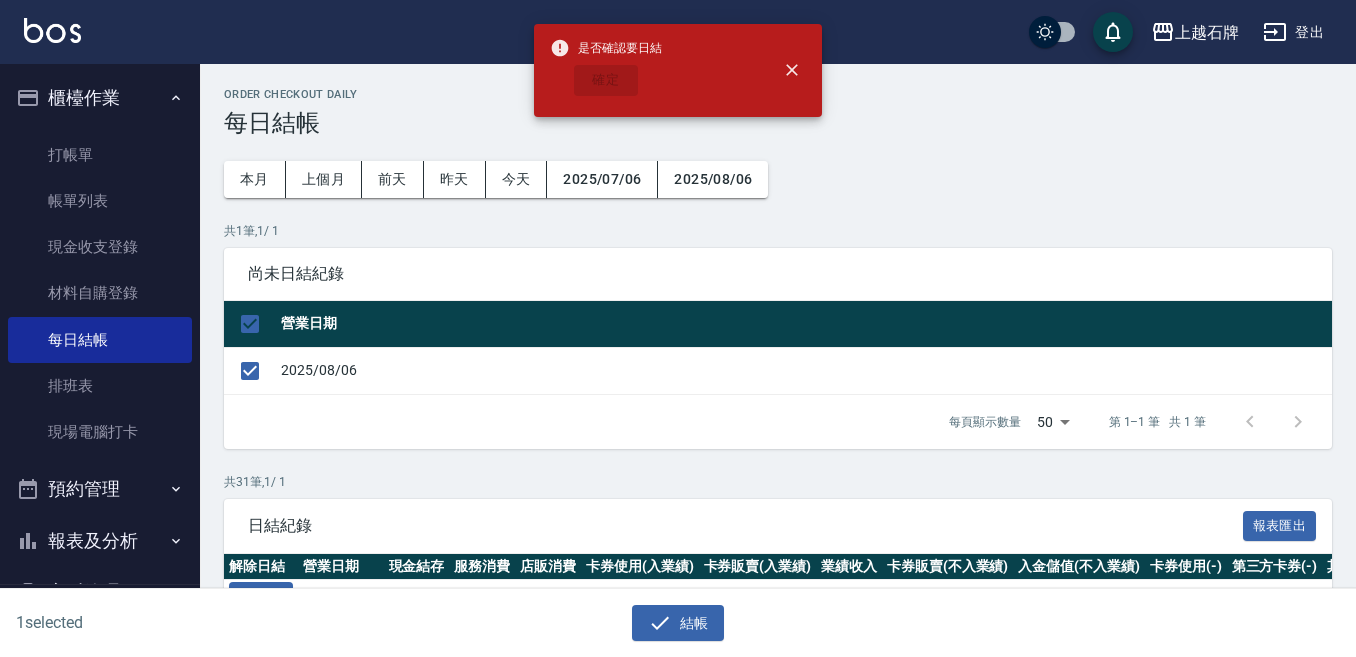 checkbox on "false" 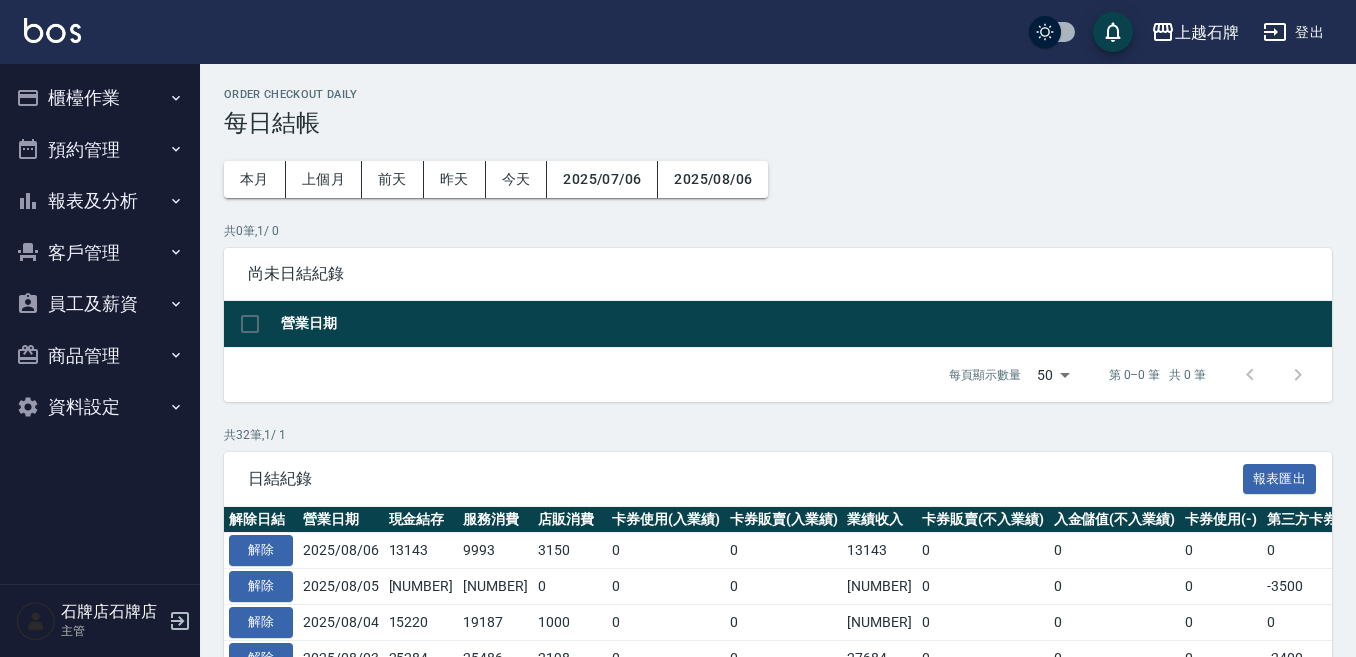 scroll, scrollTop: 0, scrollLeft: 0, axis: both 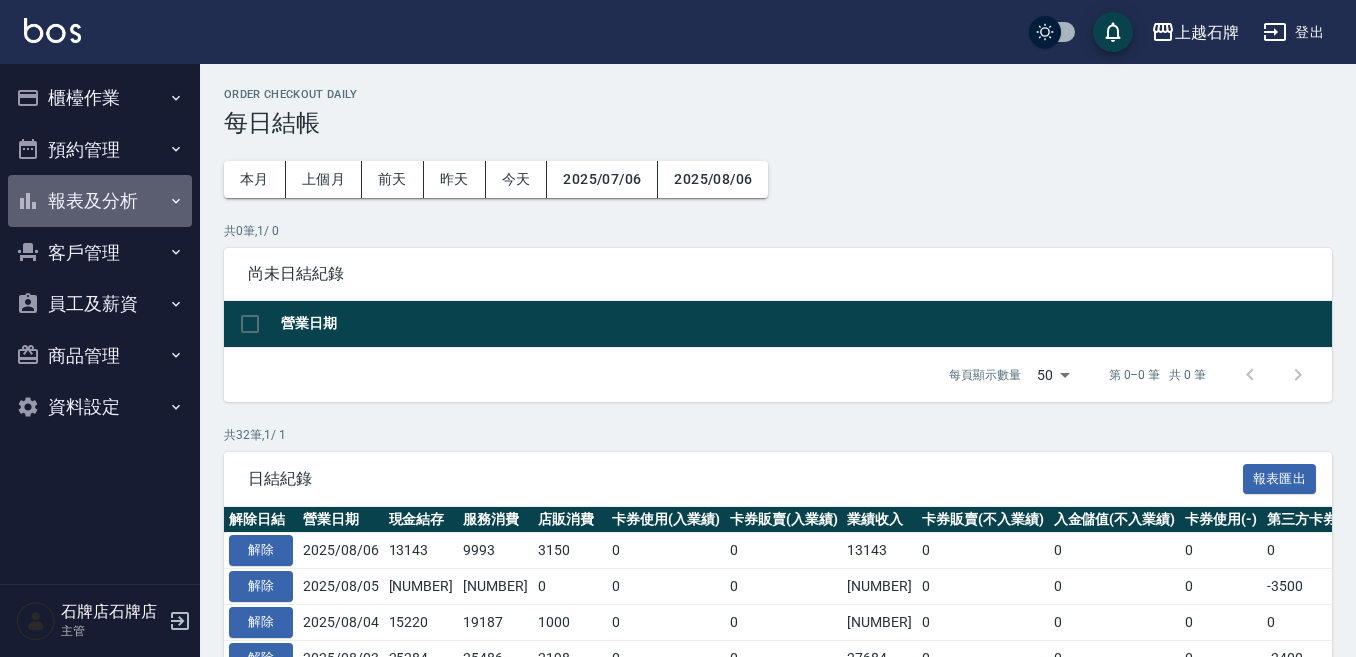 click on "報表及分析" at bounding box center [100, 201] 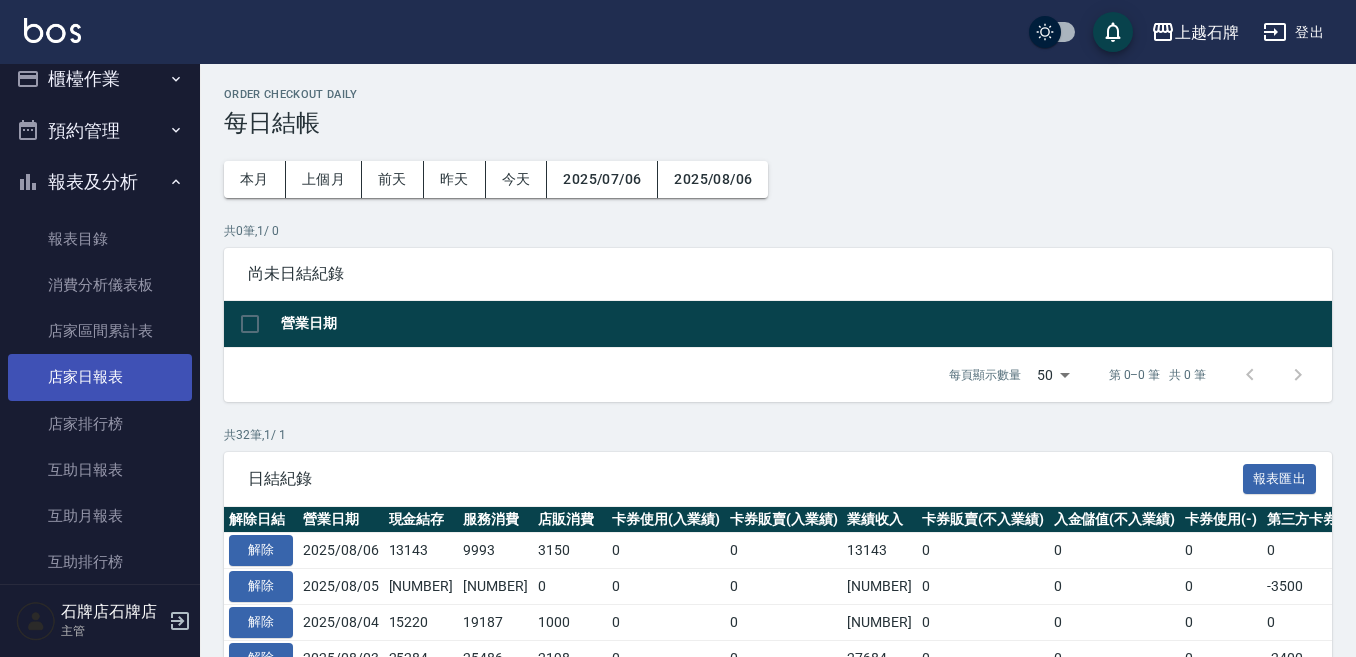scroll, scrollTop: 0, scrollLeft: 0, axis: both 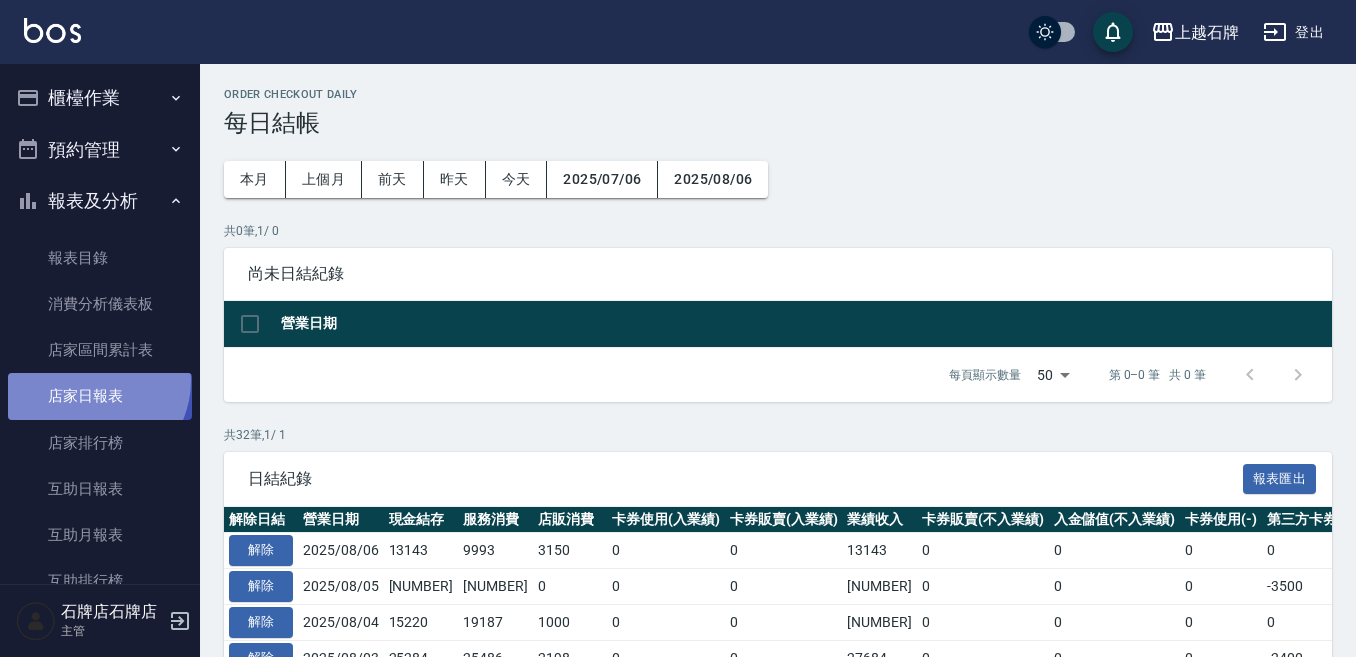 click on "店家日報表" at bounding box center (100, 396) 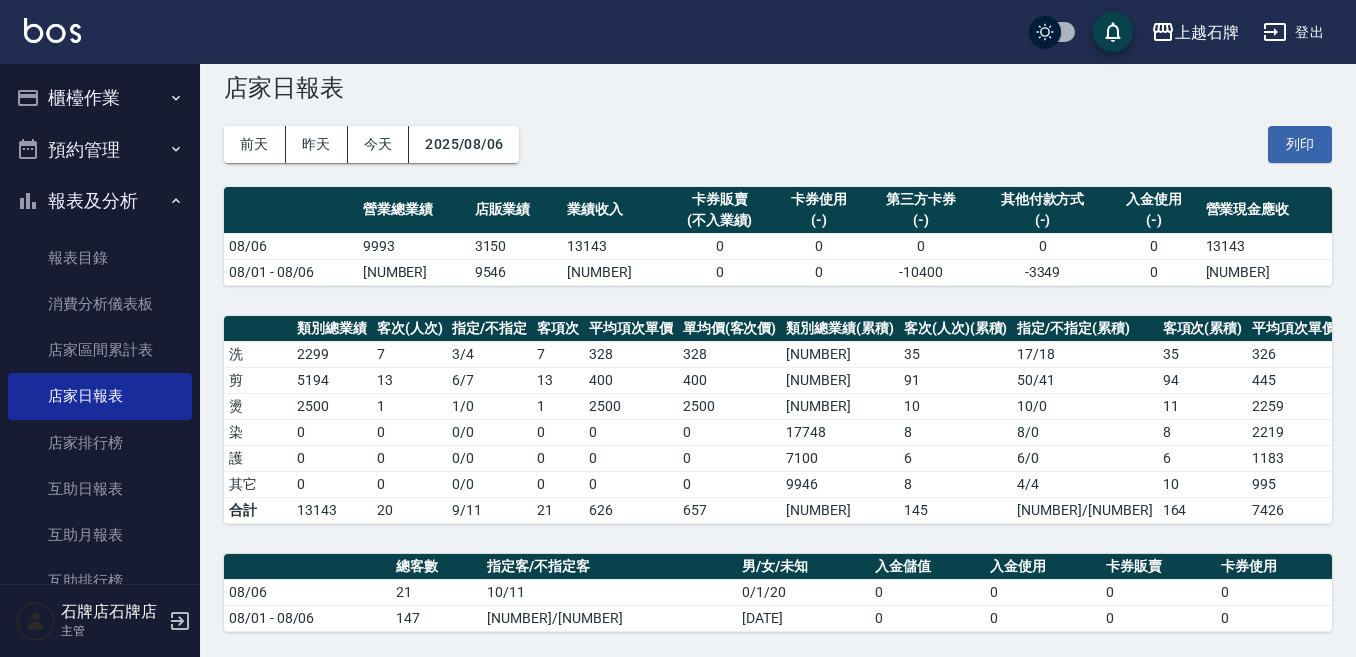 scroll, scrollTop: 0, scrollLeft: 0, axis: both 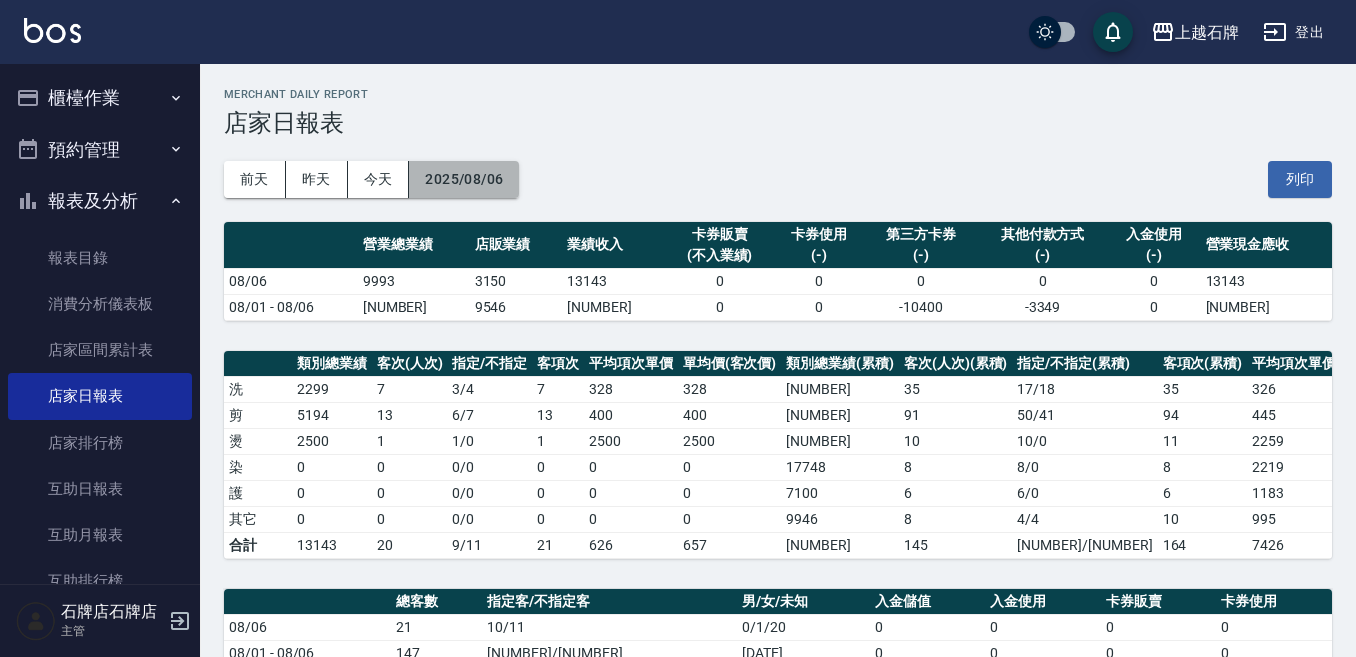 click on "2025/08/06" at bounding box center (464, 179) 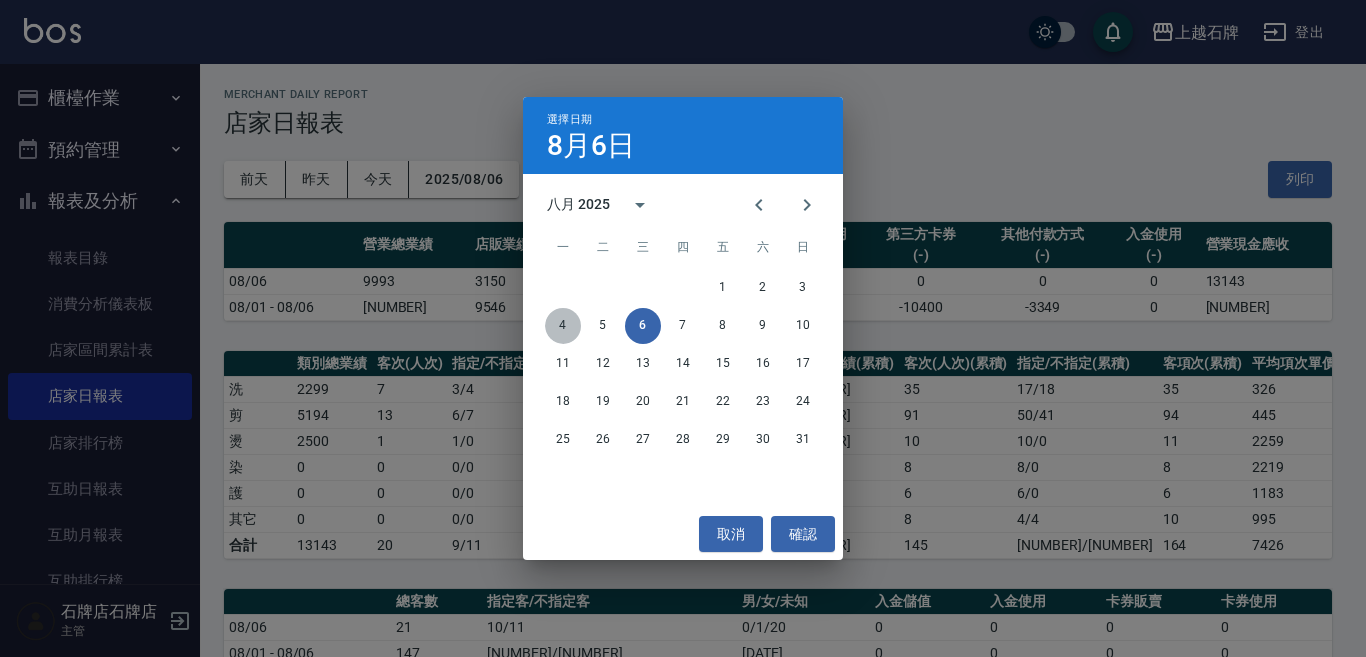 click on "4" at bounding box center (563, 326) 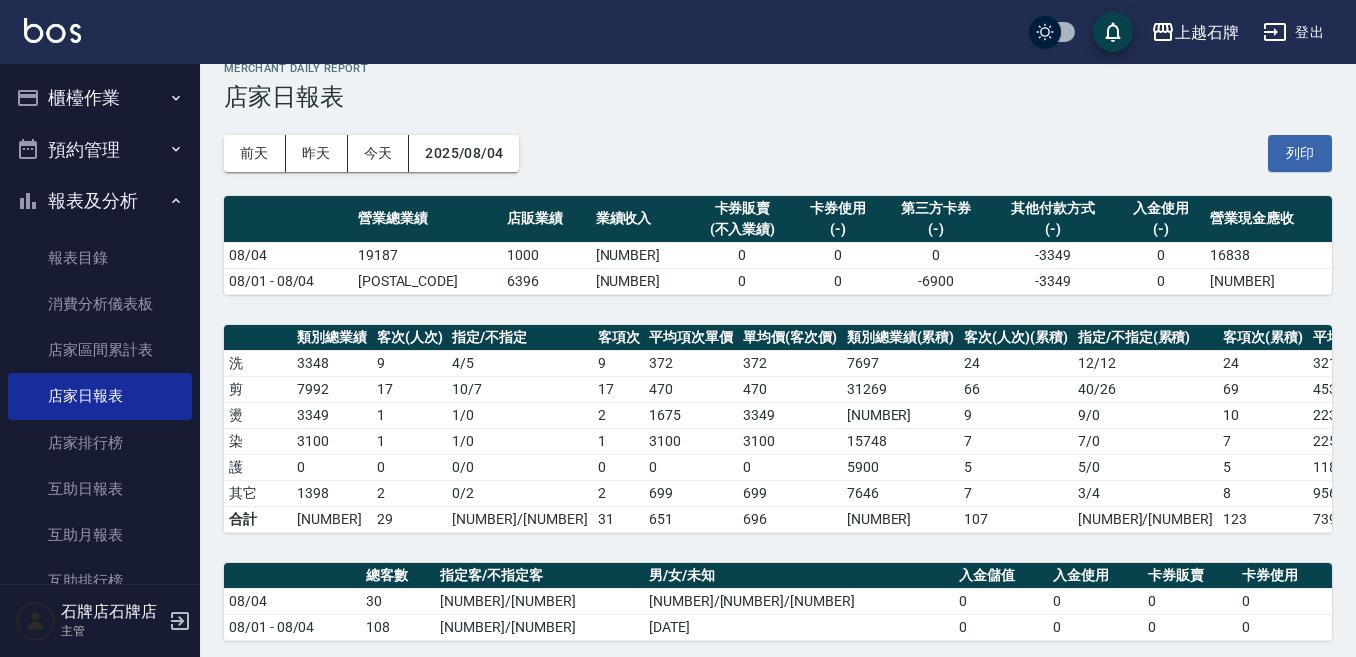 scroll, scrollTop: 0, scrollLeft: 0, axis: both 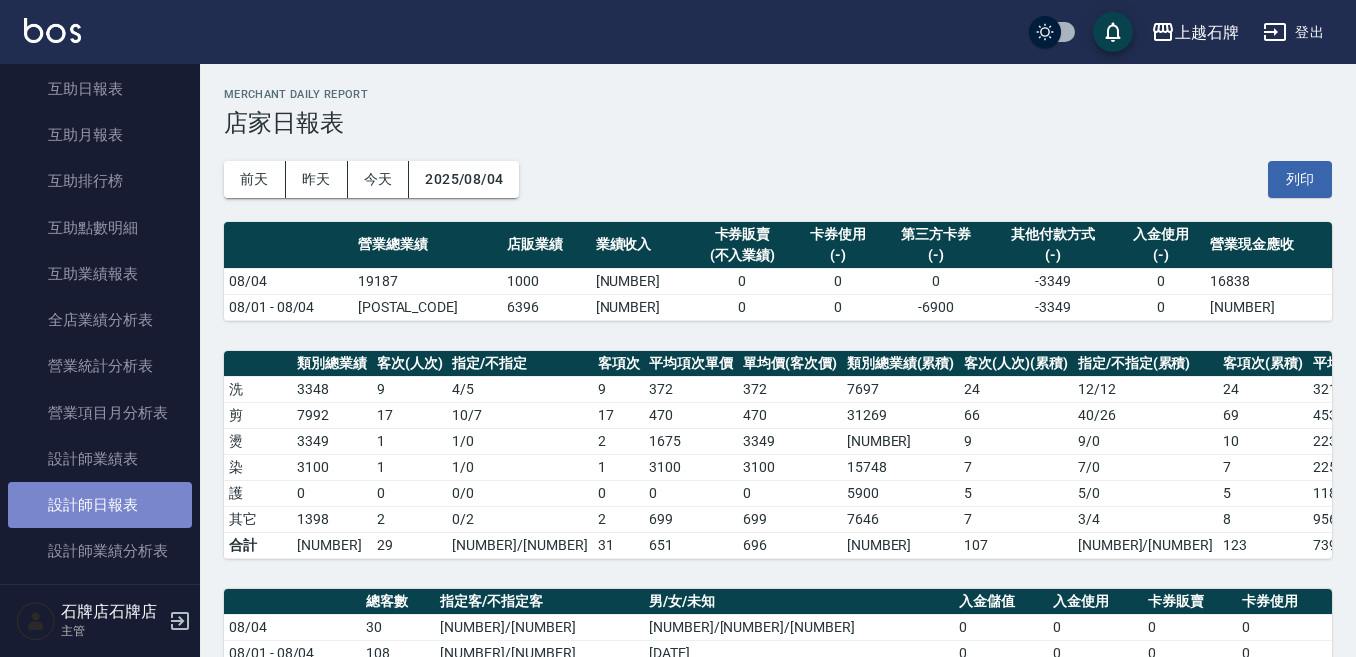 click on "設計師日報表" at bounding box center [100, 505] 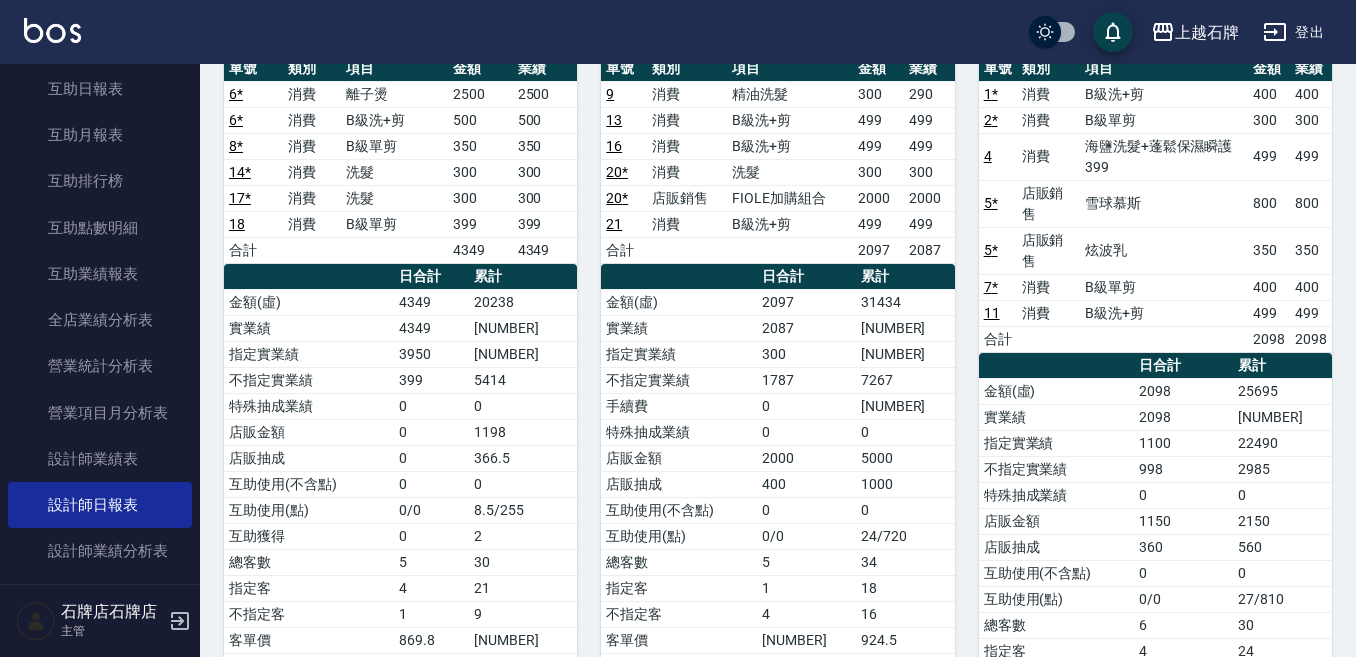 scroll, scrollTop: 0, scrollLeft: 0, axis: both 